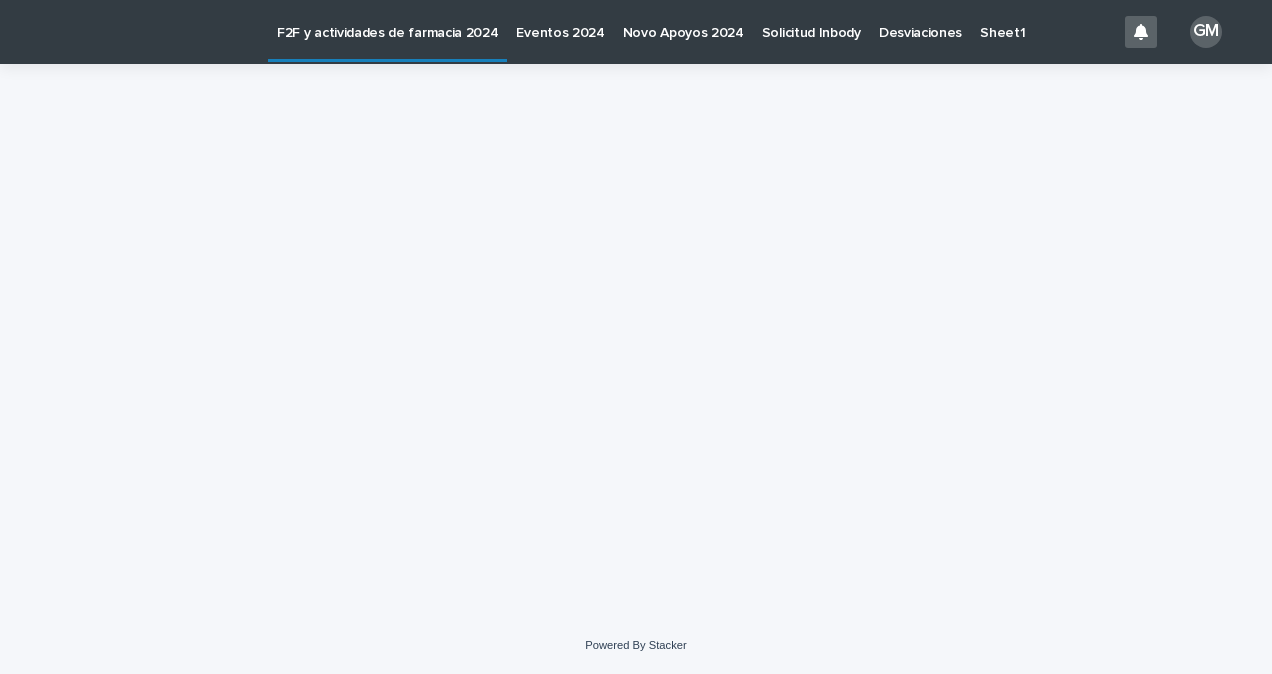 scroll, scrollTop: 0, scrollLeft: 0, axis: both 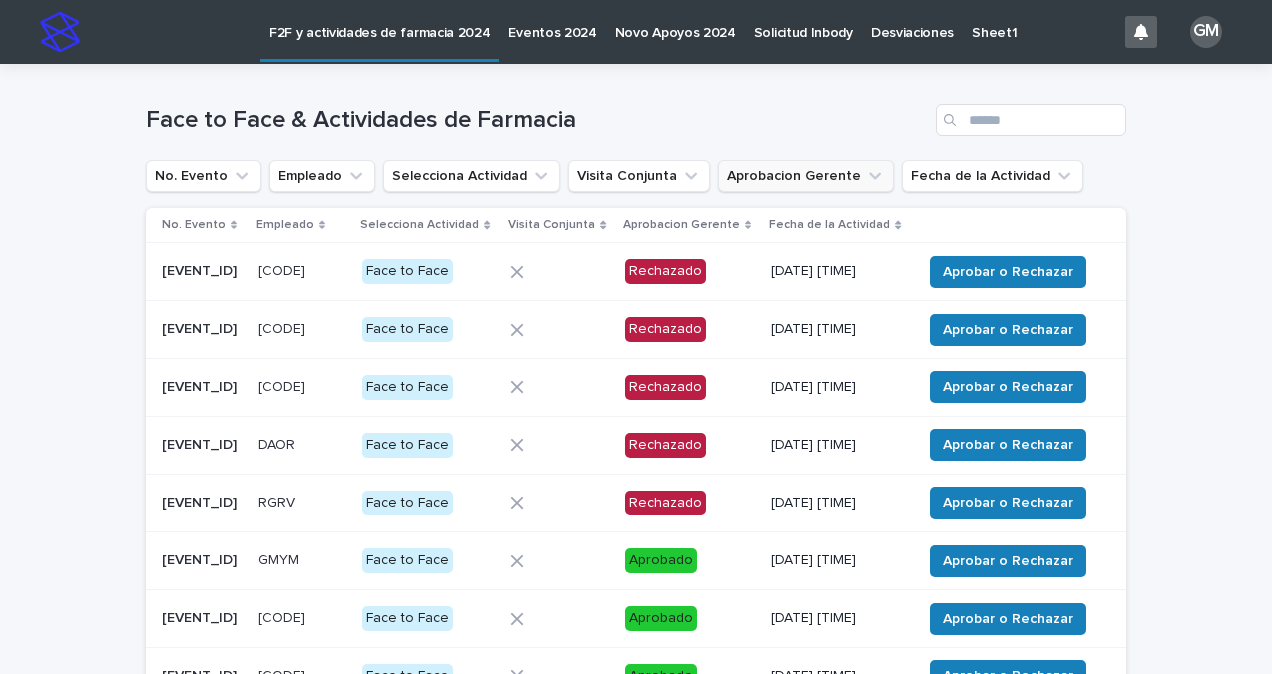 click 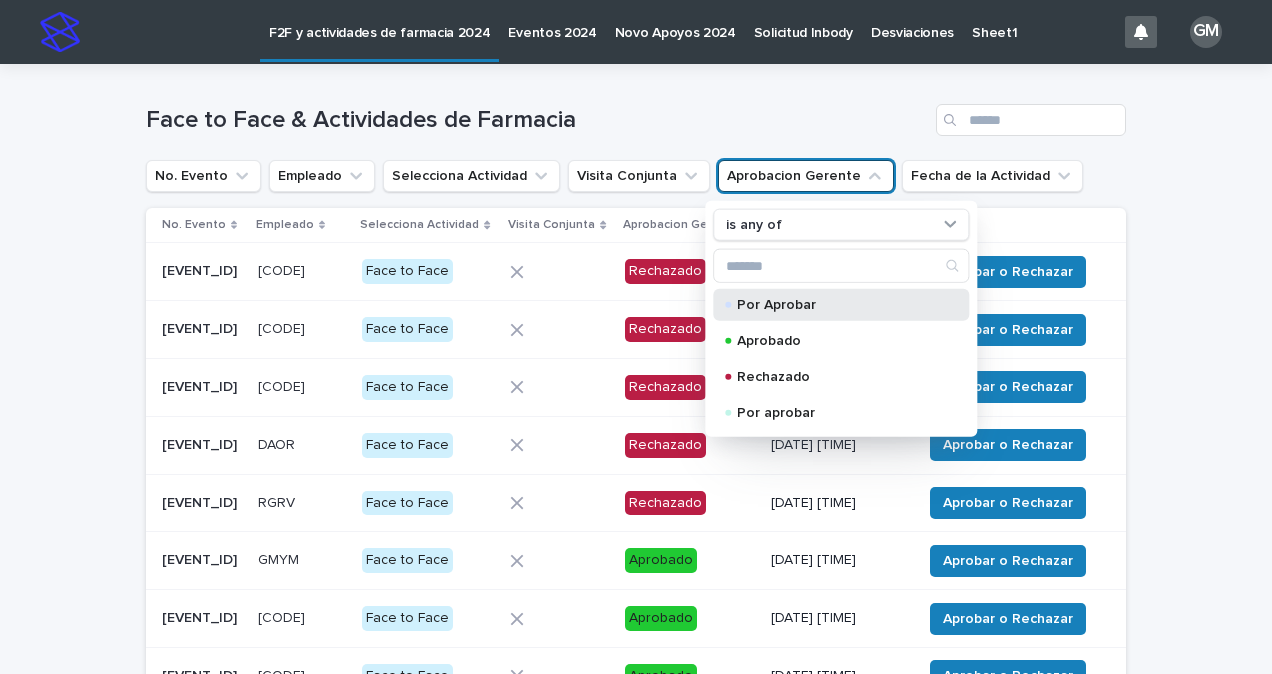 click on "Por Aprobar" at bounding box center [841, 305] 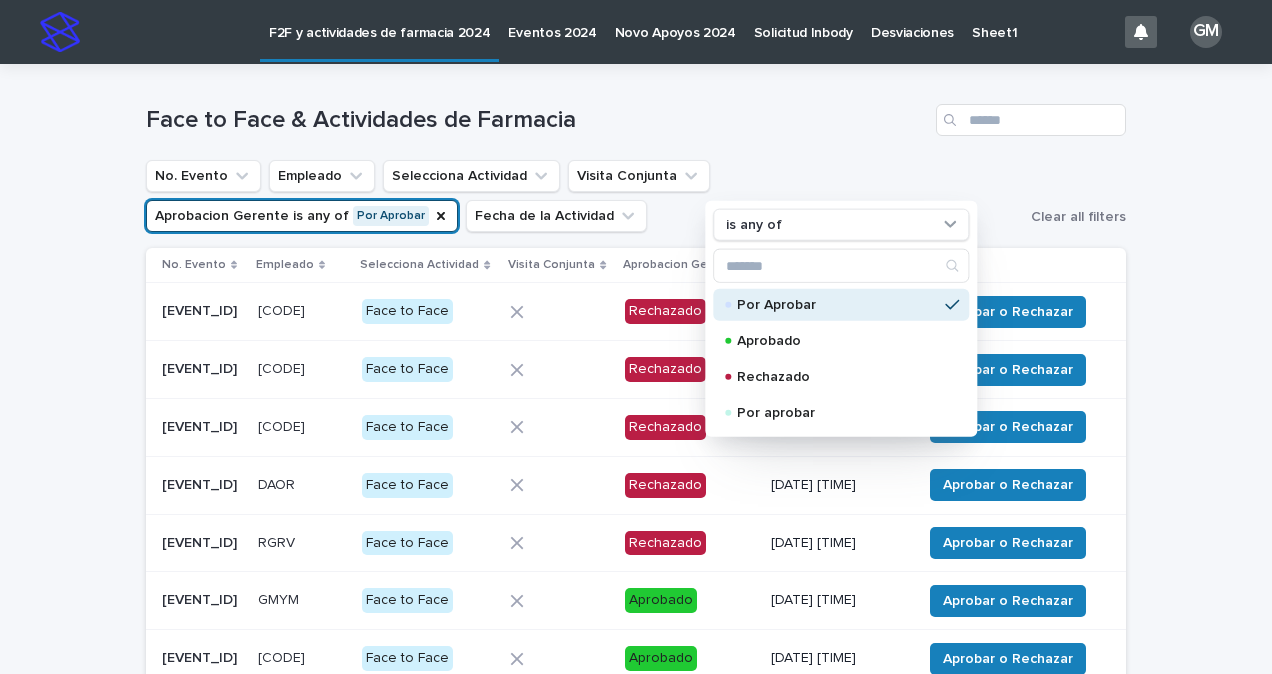 click on "Loading... Saving… Loading... Saving… Face to Face & Actividades de Farmacia No. Evento Empleado Selecciona Actividad Visita Conjunta Aprobacion Gerente is any of Por Aprobar Fecha de la Actividad Clear all filters No. Evento Empleado Selecciona Actividad Visita Conjunta Aprobacion Gerente Fecha de la Actividad [EVENT_ID] [EVENT_ID] [CODE] [CODE] Face to Face Rechazado [DATE] [TIME] Aprobar o Rechazar [EVENT_ID] [EVENT_ID] [CODE] [CODE] Face to Face Rechazado [DATE] [TIME] Aprobar o Rechazar [EVENT_ID] [EVENT_ID] [CODE] [CODE] Face to Face Rechazado [DATE] [TIME] Aprobar o Rechazar [EVENT_ID] [EVENT_ID] [CODE] [CODE] Face to Face Rechazado [DATE] [TIME] Aprobar o Rechazar [EVENT_ID] [EVENT_ID] [CODE] [CODE] Face to Face Rechazado [DATE] [TIME] Aprobar o Rechazar [EVENT_ID] [EVENT_ID] [CODE] [CODE] Face to Face Rechazado [DATE] [TIME] Aprobar o Rechazar" at bounding box center [636, 547] 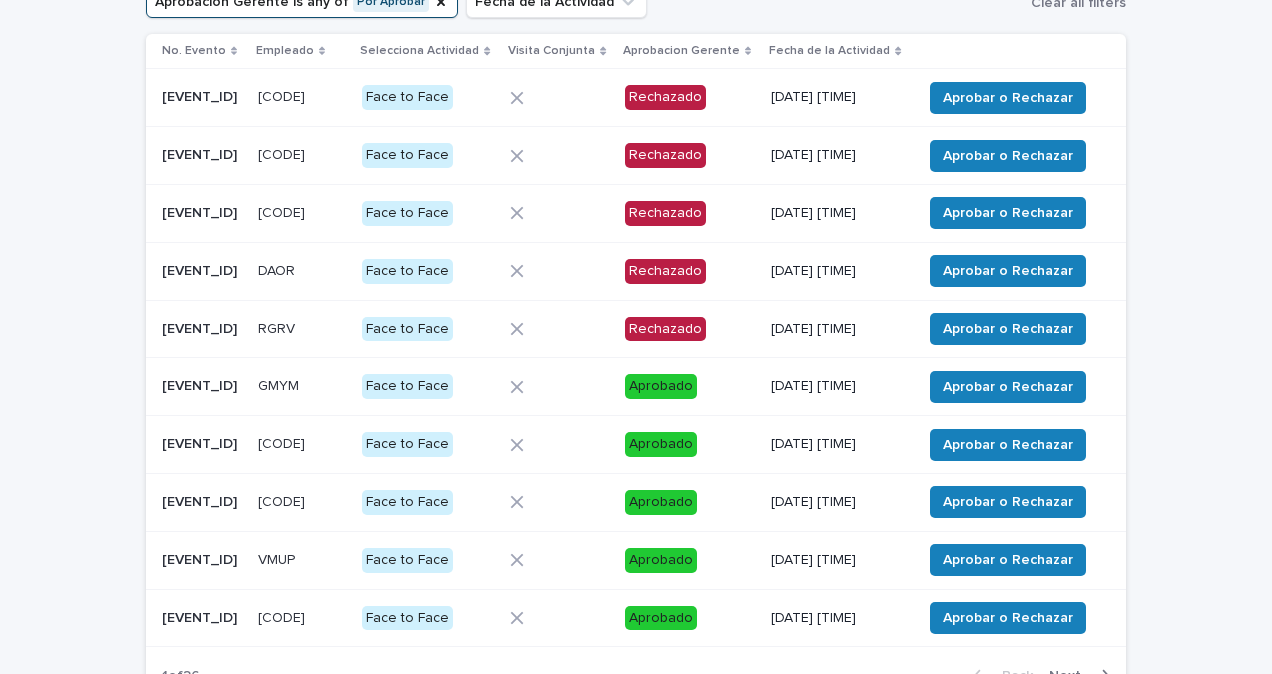 scroll, scrollTop: 0, scrollLeft: 0, axis: both 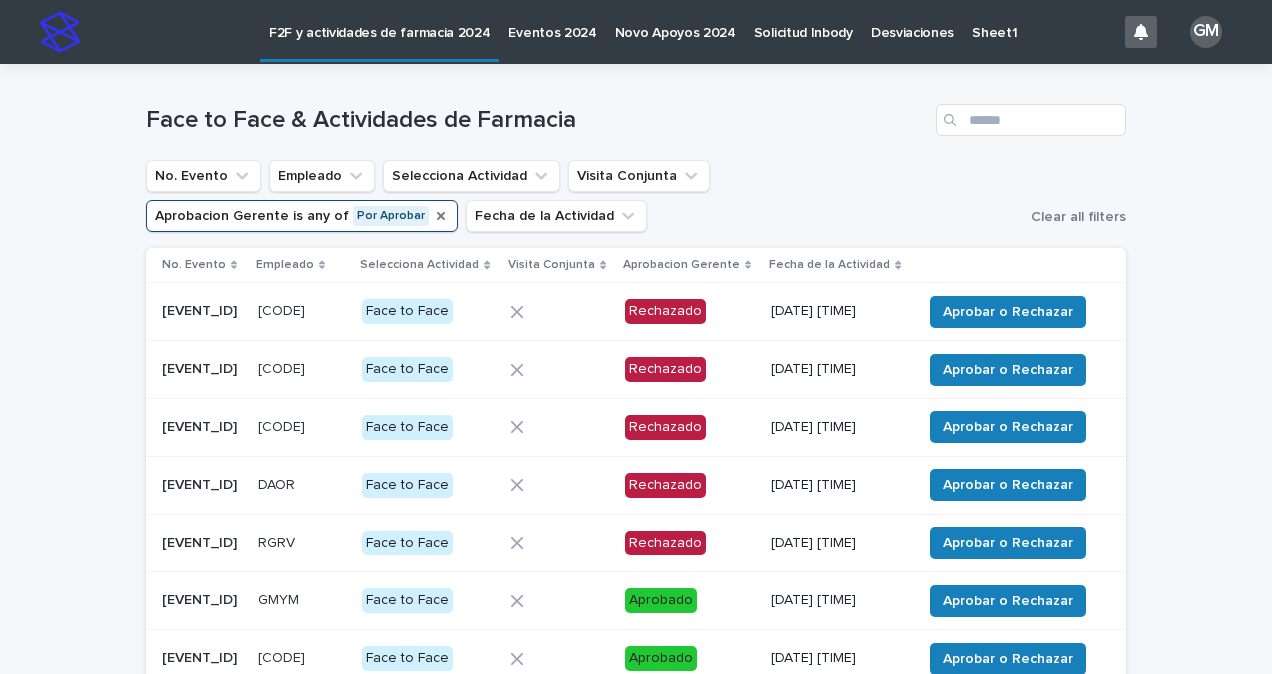 click on "Aprobacion Gerente is any of Por Aprobar" at bounding box center [302, 216] 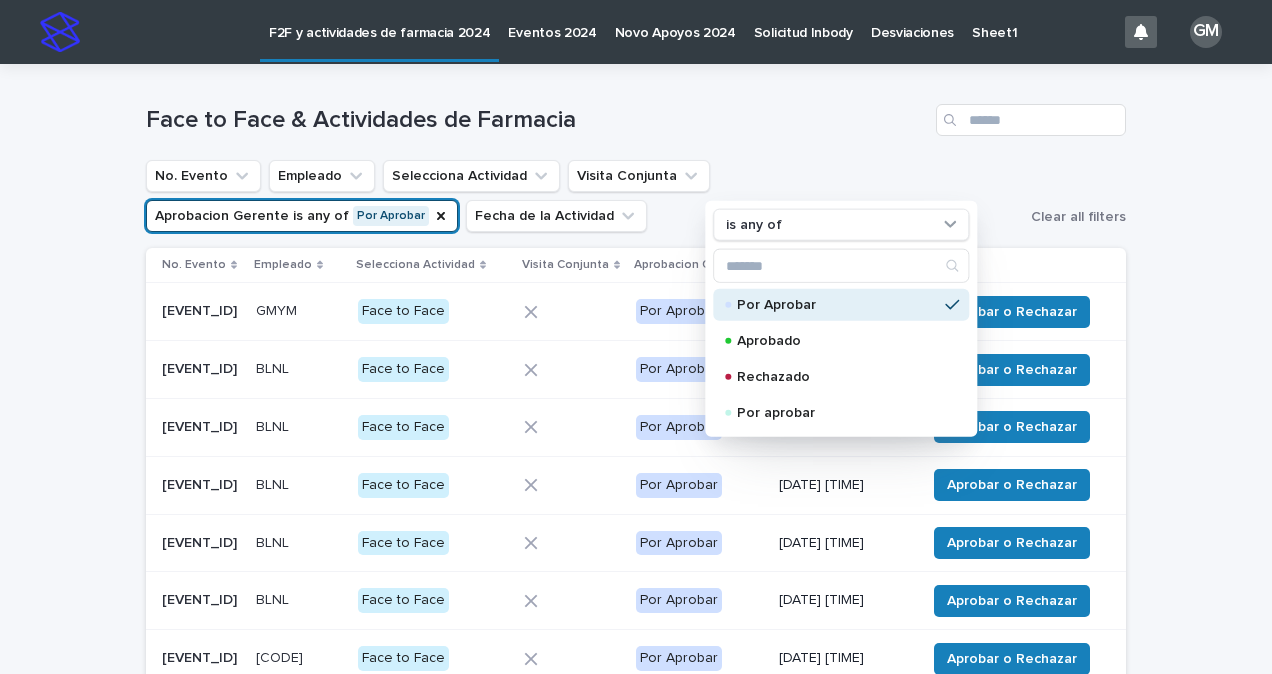 click on "Loading... Saving… Loading... Saving… Face to Face & Actividades de Farmacia No. Evento Empleado Selecciona Actividad Visita Conjunta Aprobacion Gerente is any of Por Aprobar is any of Por Aprobar Aprobado Rechazado Por aprobar Fecha de la Actividad Clear all filters No. Evento Empleado Selecciona Actividad Visita Conjunta Aprobacion Gerente Fecha de la Actividad [EVENT_ID] [EVENT_ID] [CODE] [CODE] Face to Face Por Aprobar [DATE] [TIME] Aprobar o Rechazar [EVENT_ID] [EVENT_ID] [CODE] [CODE] Face to Face Por Aprobar [DATE] [TIME] Aprobar o Rechazar [EVENT_ID] [EVENT_ID] [CODE] [CODE] Face to Face Por Aprobar [DATE] [TIME] Aprobar o Rechazar [EVENT_ID] [EVENT_ID] [CODE] [CODE] Face to Face Por Aprobar [DATE] [TIME] Aprobar o Rechazar [EVENT_ID] [EVENT_ID] [CODE] [CODE] Face to Face Por Aprobar [DATE] [TIME] Aprobar o Rechazar [EVENT_ID] [EVENT_ID] [CODE] [CODE] Face to Face Por Aprobar [DATE] [TIME] Aprobar o Rechazar" at bounding box center (636, 547) 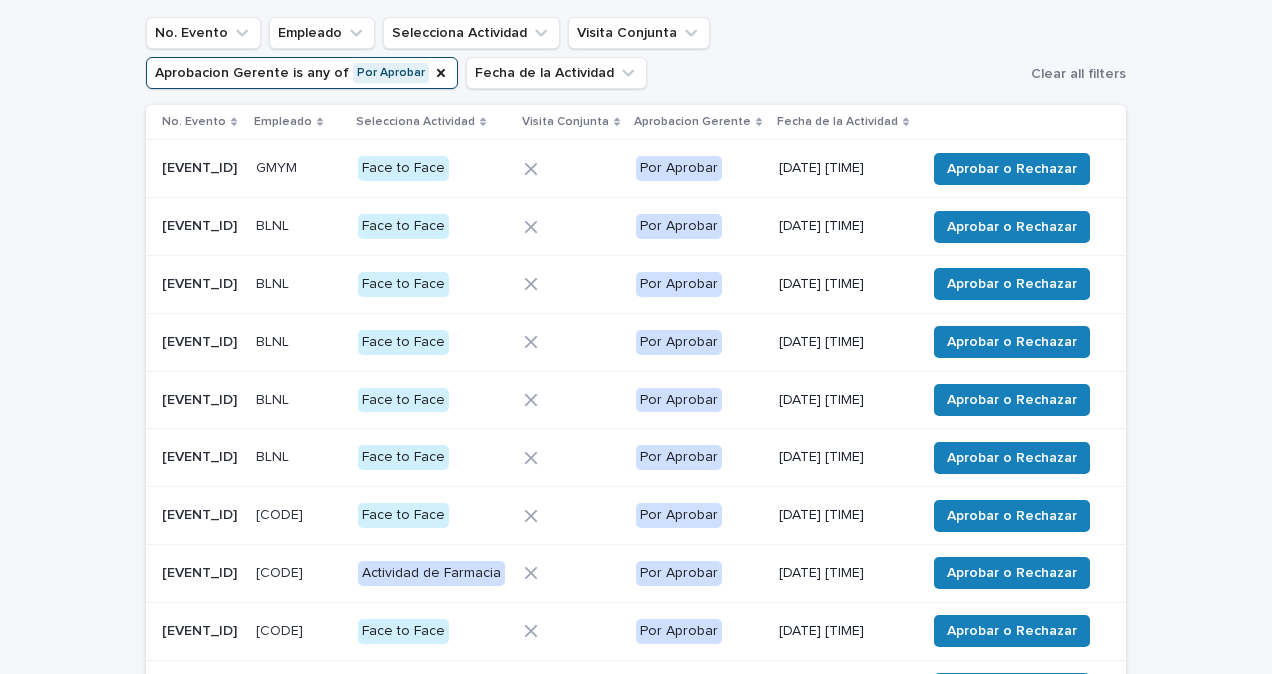 scroll, scrollTop: 142, scrollLeft: 0, axis: vertical 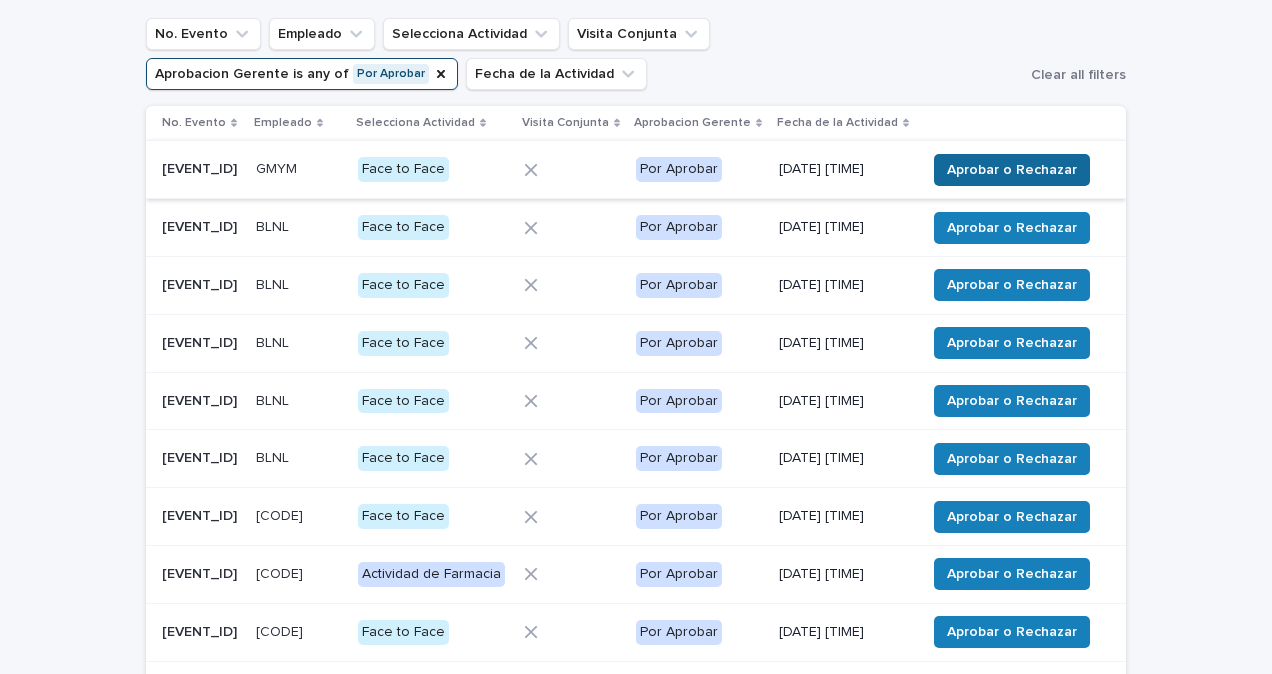 click on "Aprobar o Rechazar" at bounding box center (1012, 170) 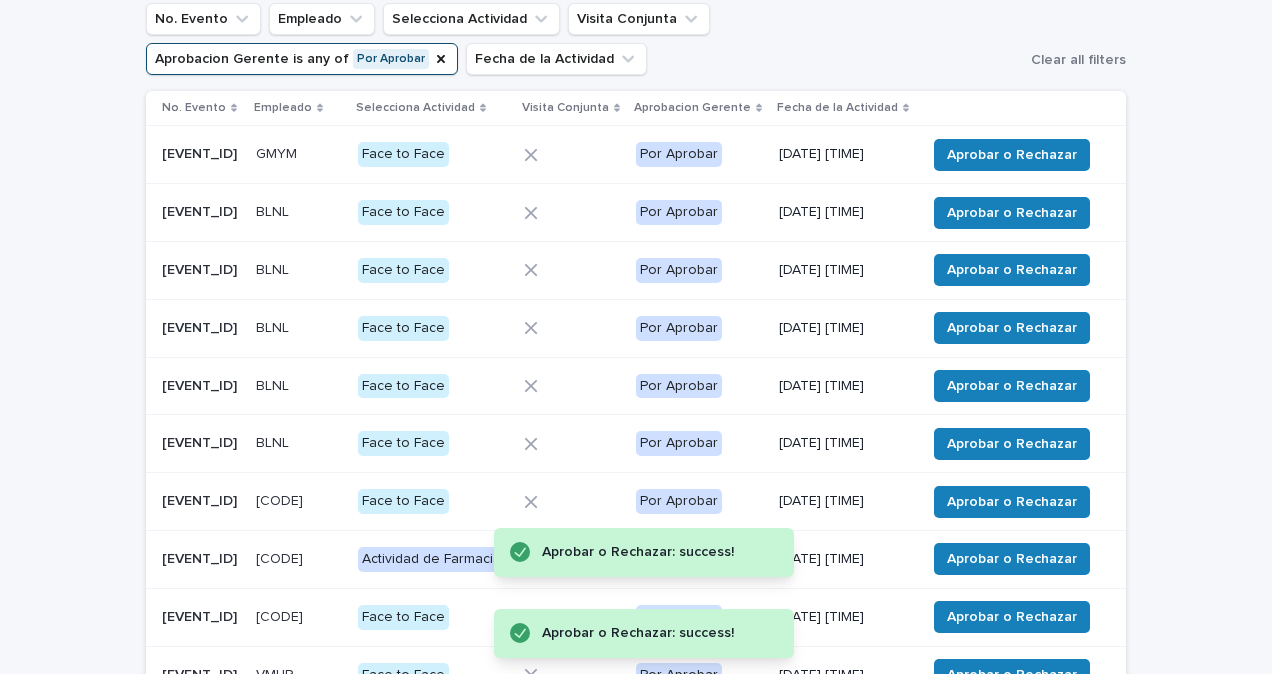 scroll, scrollTop: 143, scrollLeft: 0, axis: vertical 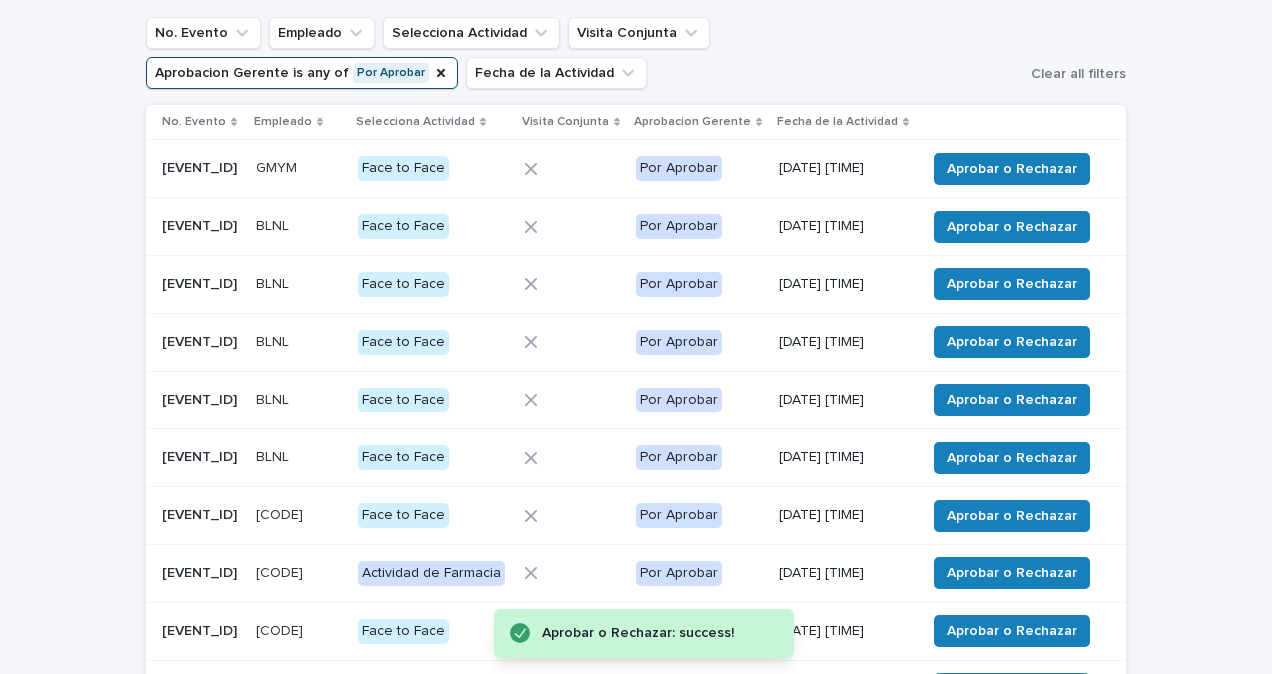 drag, startPoint x: 1244, startPoint y: 200, endPoint x: 1148, endPoint y: 260, distance: 113.20777 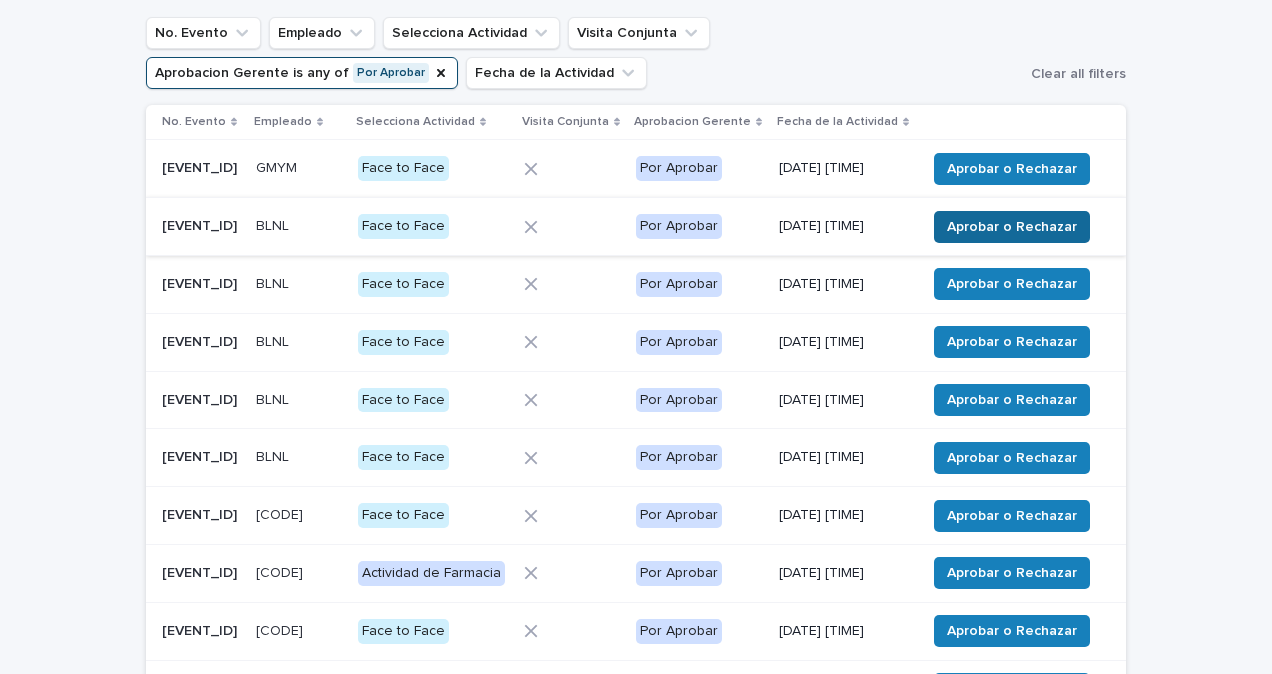 click on "Aprobar o Rechazar" at bounding box center [1012, 227] 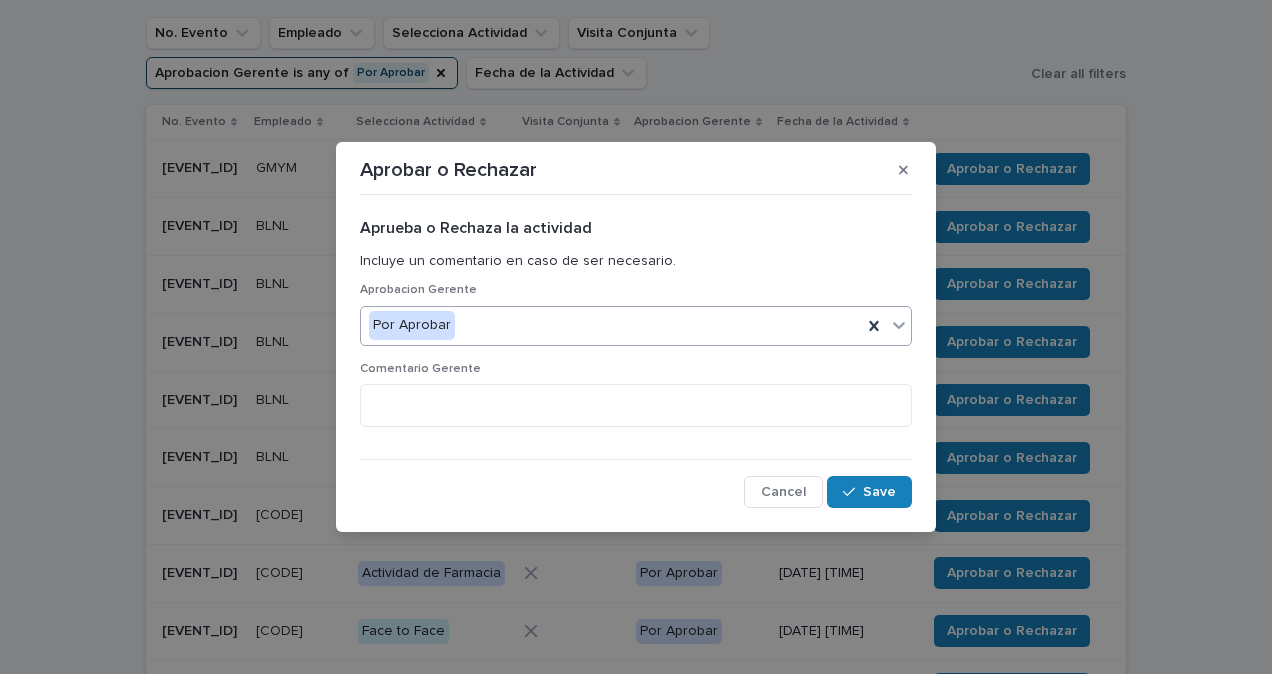 click 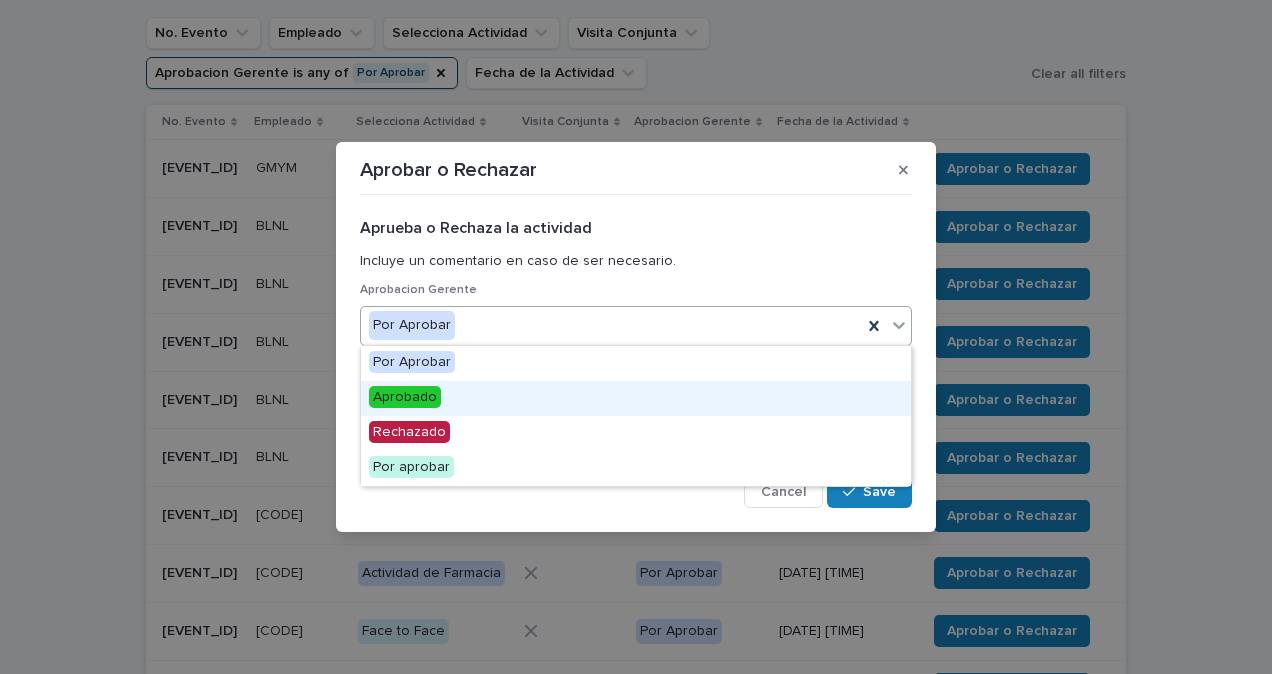 click on "Aprobado" at bounding box center (636, 398) 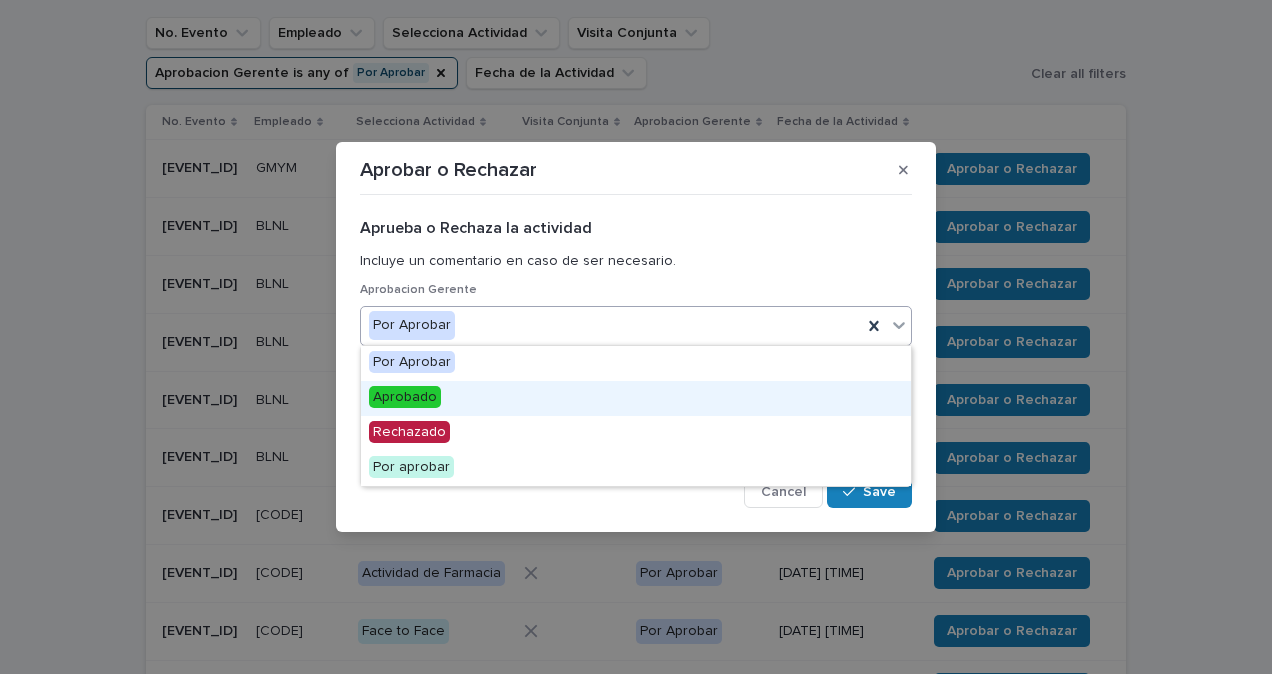 click at bounding box center (636, 405) 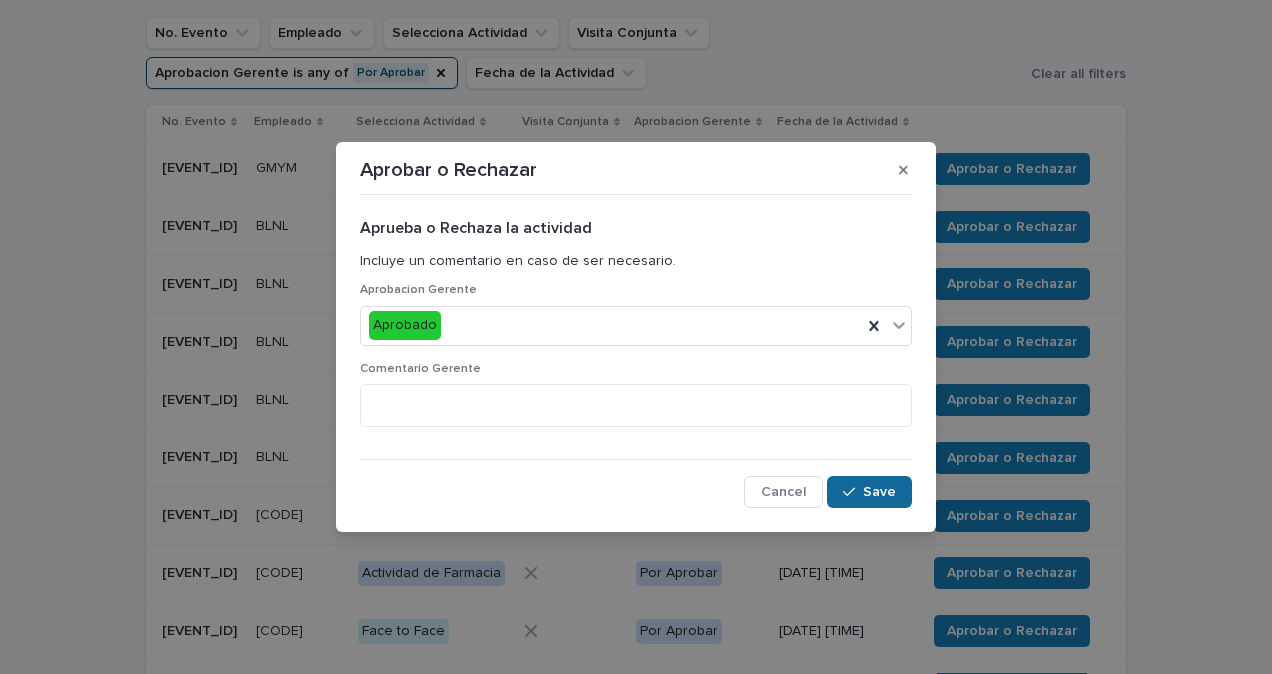 click on "Save" at bounding box center [879, 492] 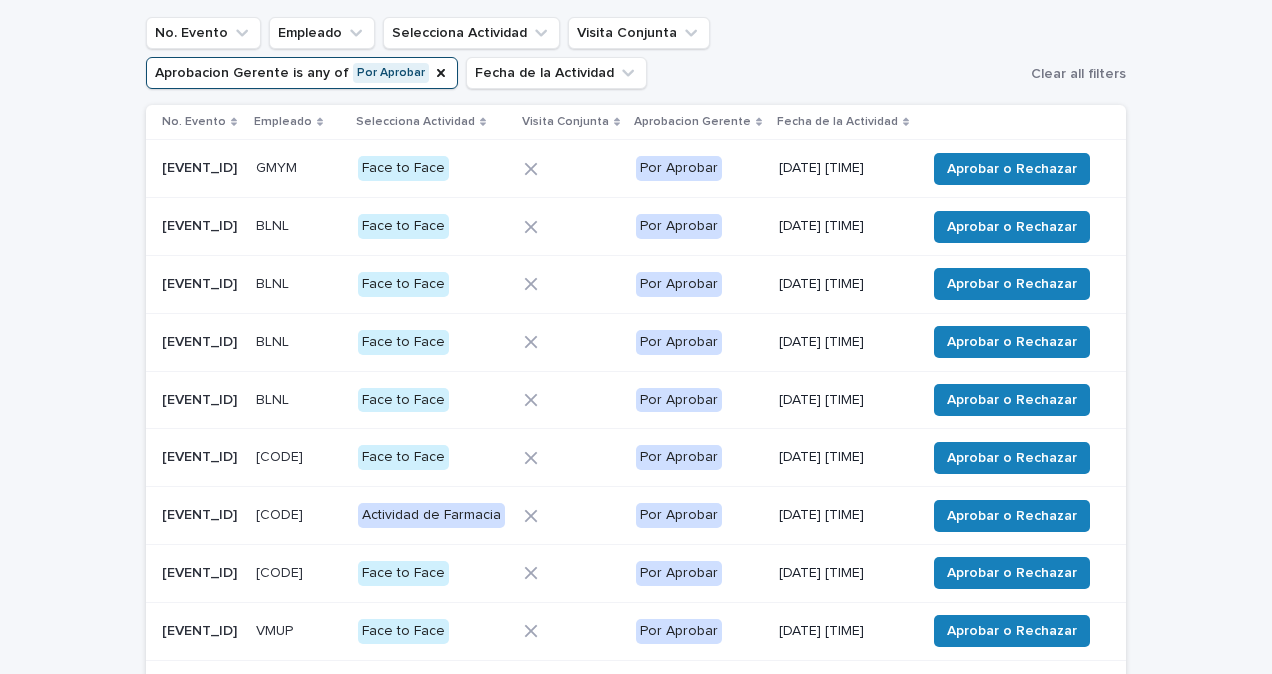 scroll, scrollTop: 110, scrollLeft: 0, axis: vertical 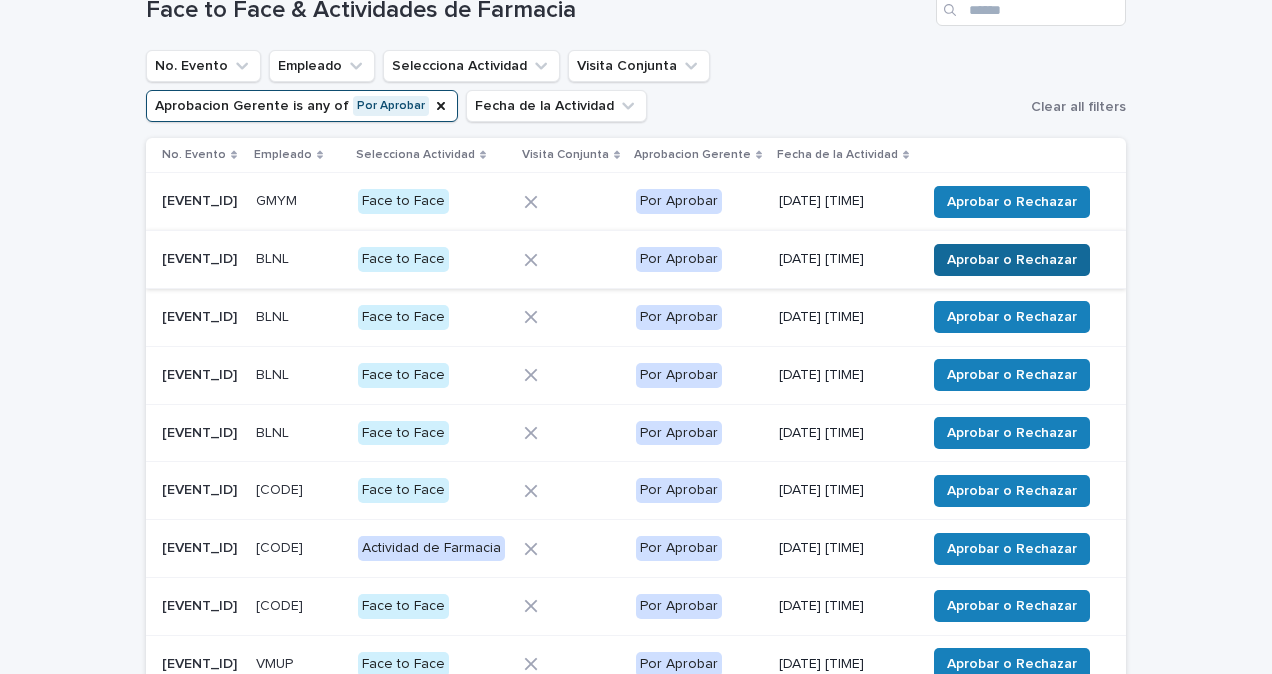 click on "Aprobar o Rechazar" at bounding box center (1012, 260) 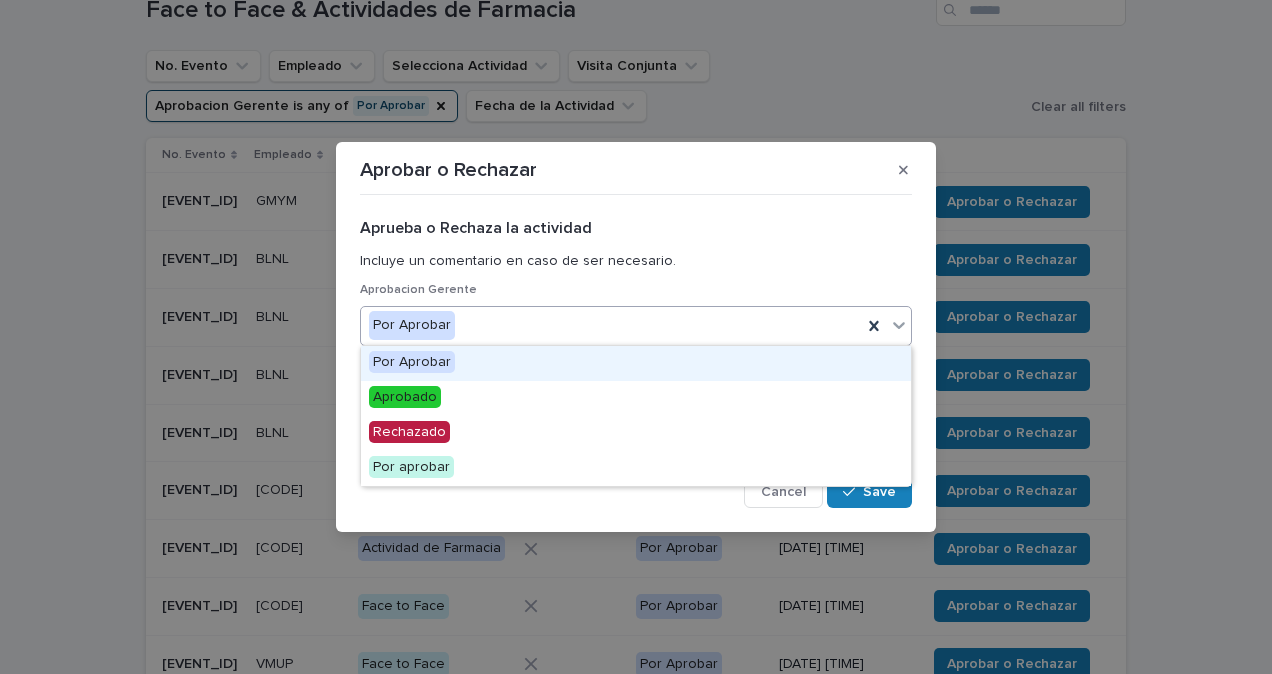 click 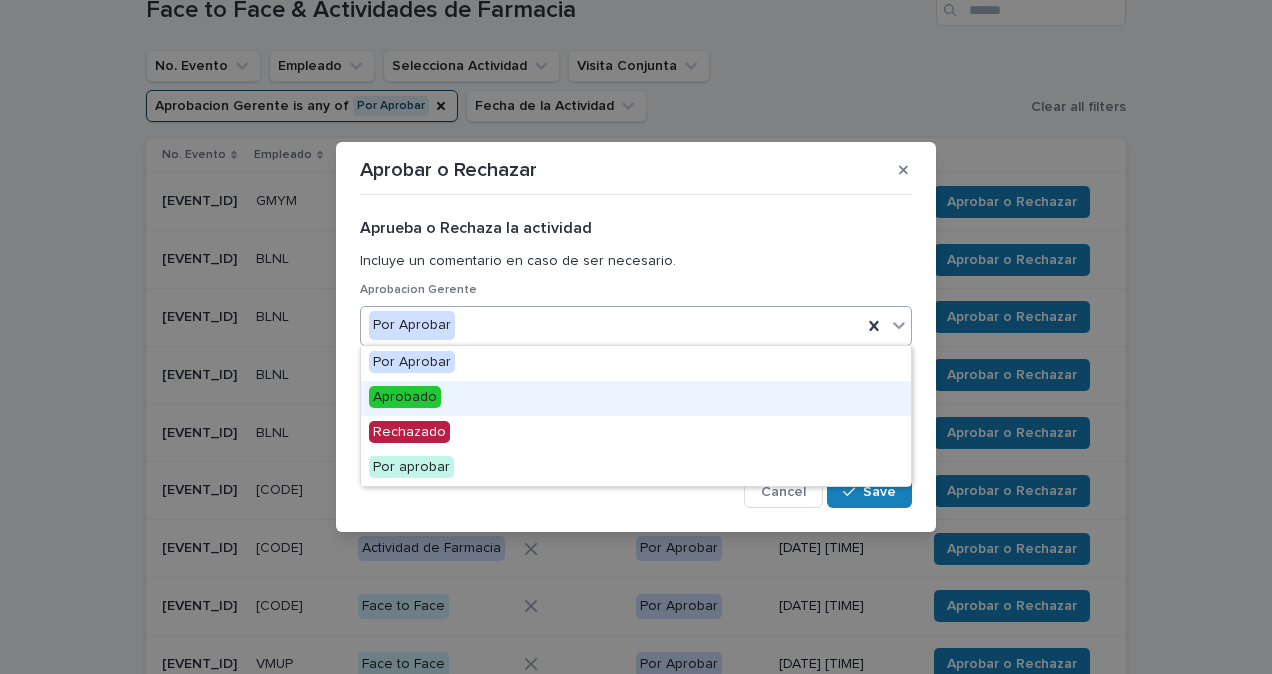 click on "Aprobado" at bounding box center [636, 398] 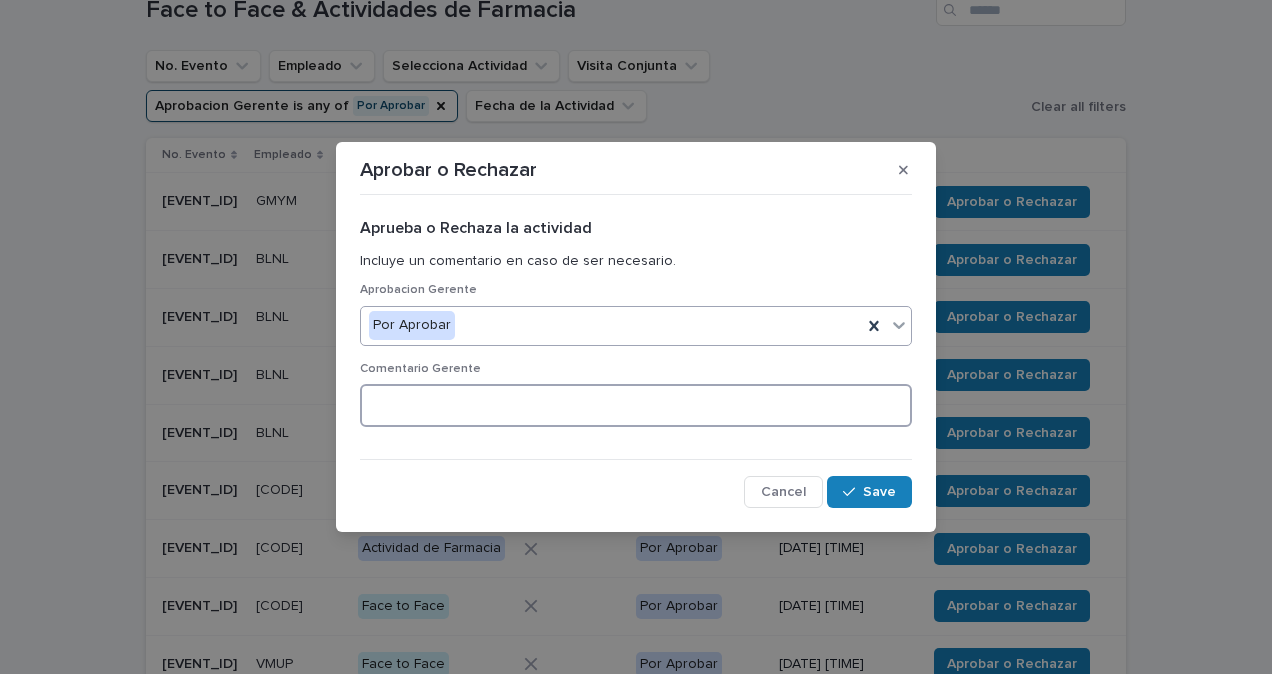 click at bounding box center (636, 405) 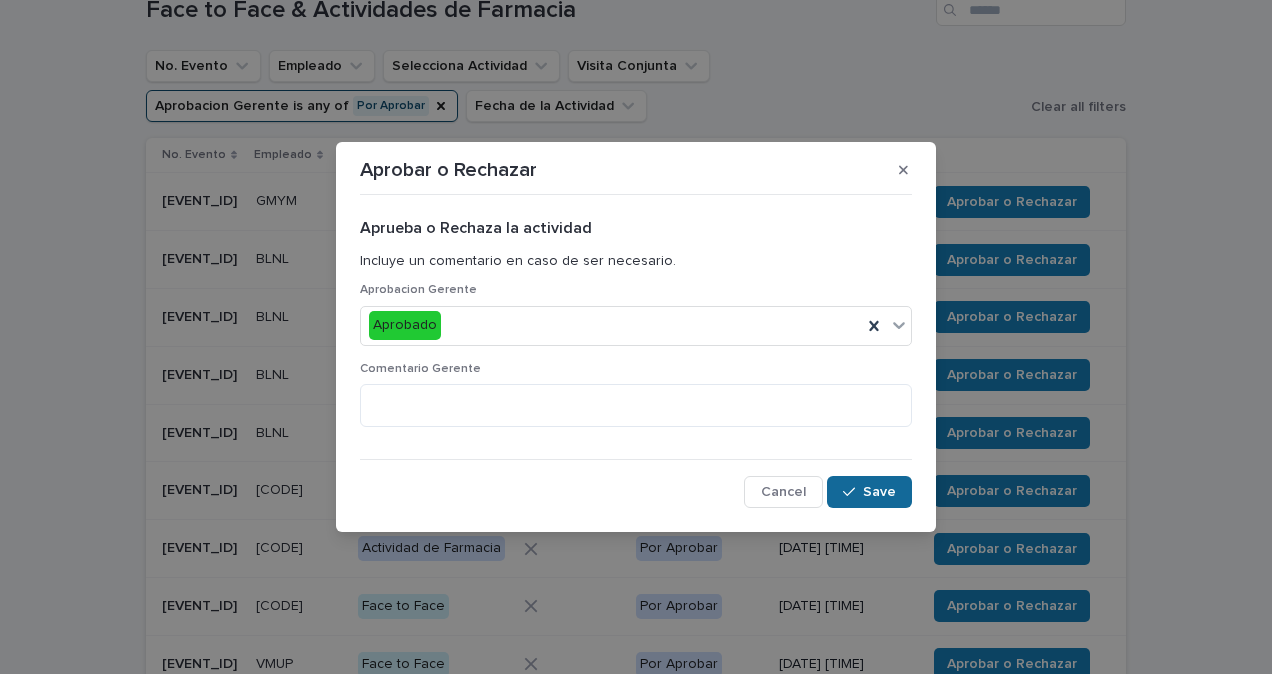 click on "Save" at bounding box center [869, 492] 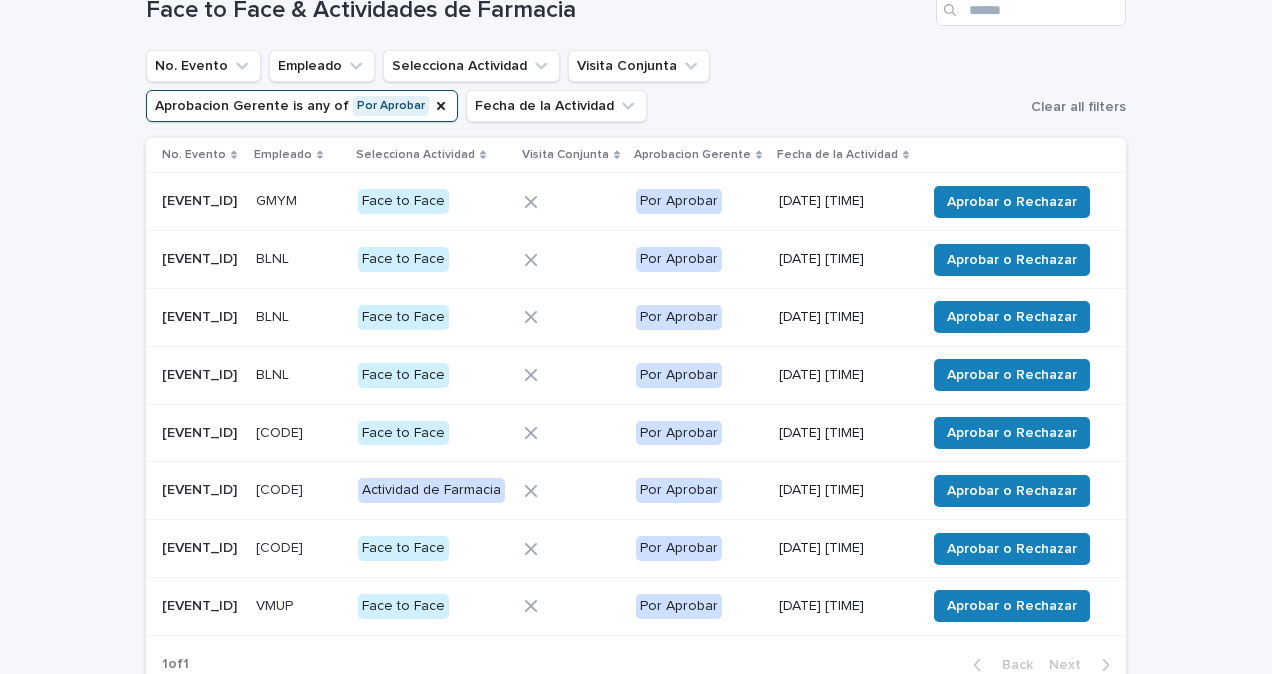 scroll, scrollTop: 77, scrollLeft: 0, axis: vertical 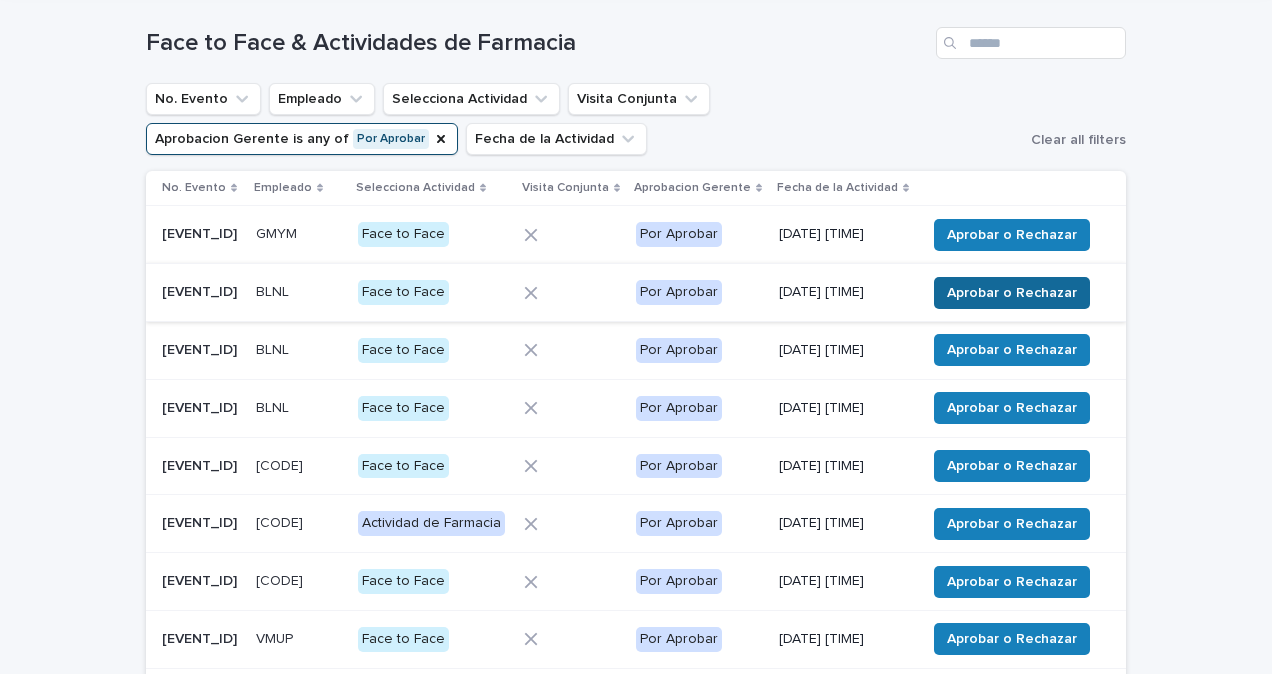 click on "Aprobar o Rechazar" at bounding box center [1012, 293] 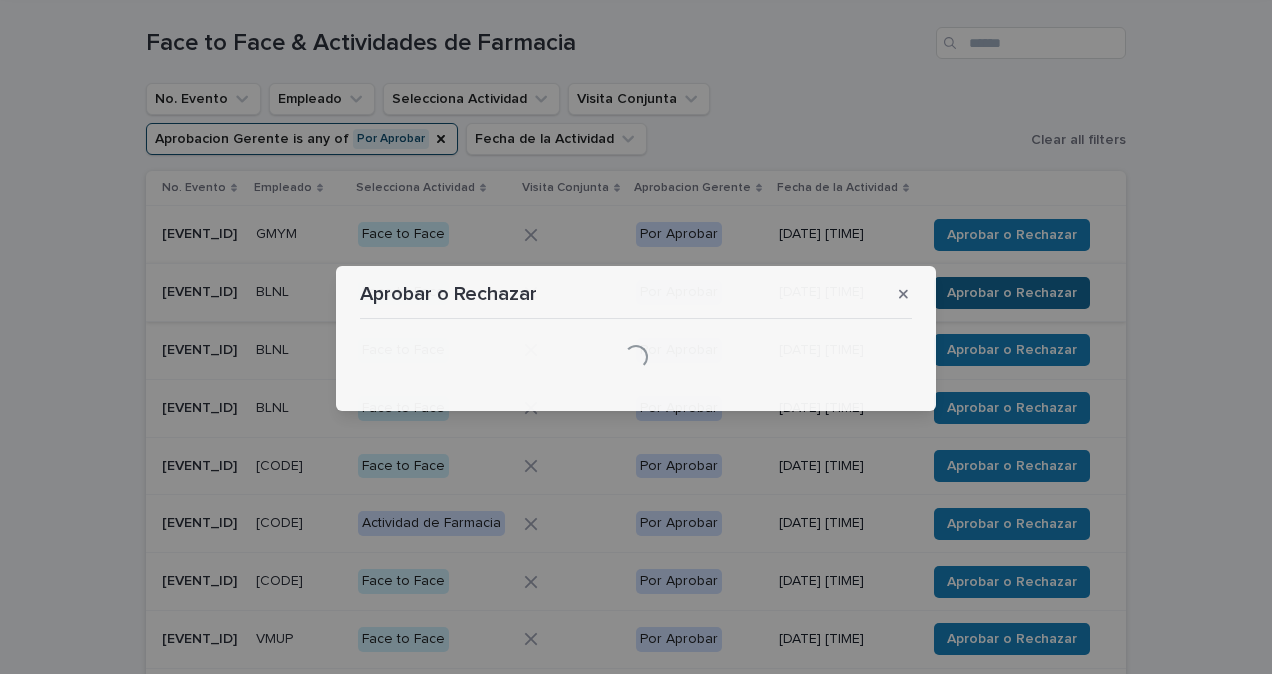 click on "Aprobar o Rechazar Loading..." at bounding box center (636, 337) 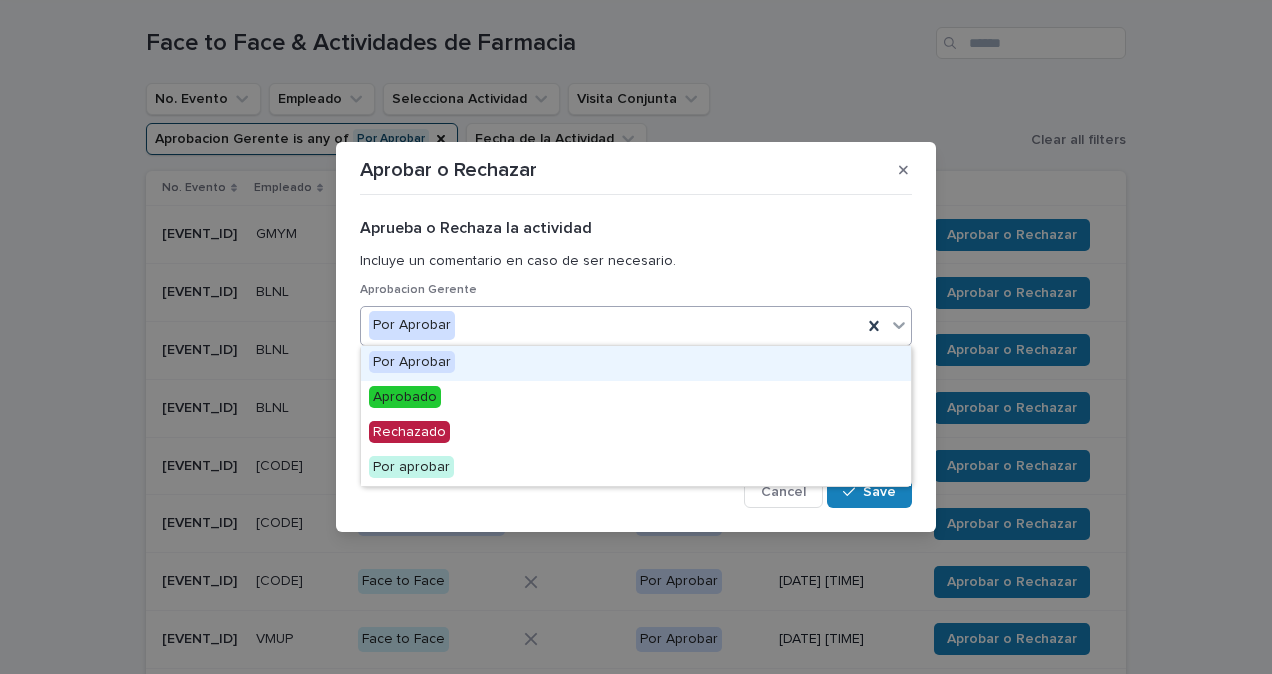 drag, startPoint x: 1024, startPoint y: 324, endPoint x: 903, endPoint y: 328, distance: 121.0661 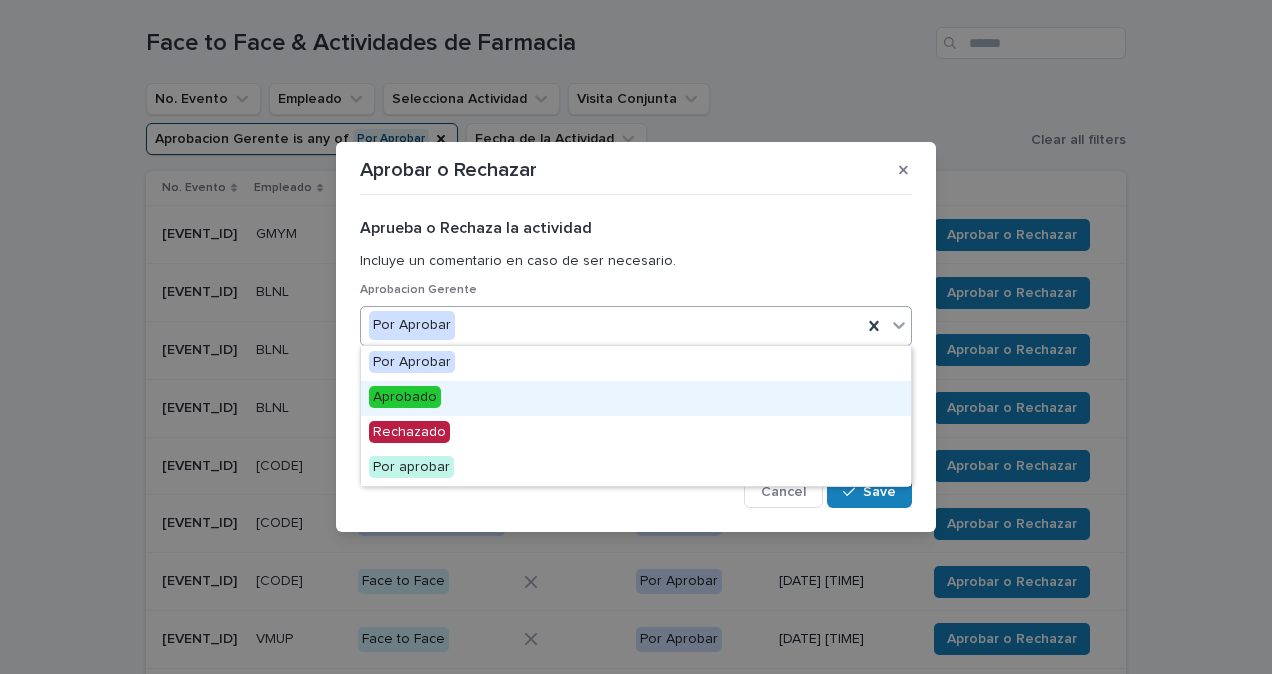 click on "Aprobado" at bounding box center (636, 398) 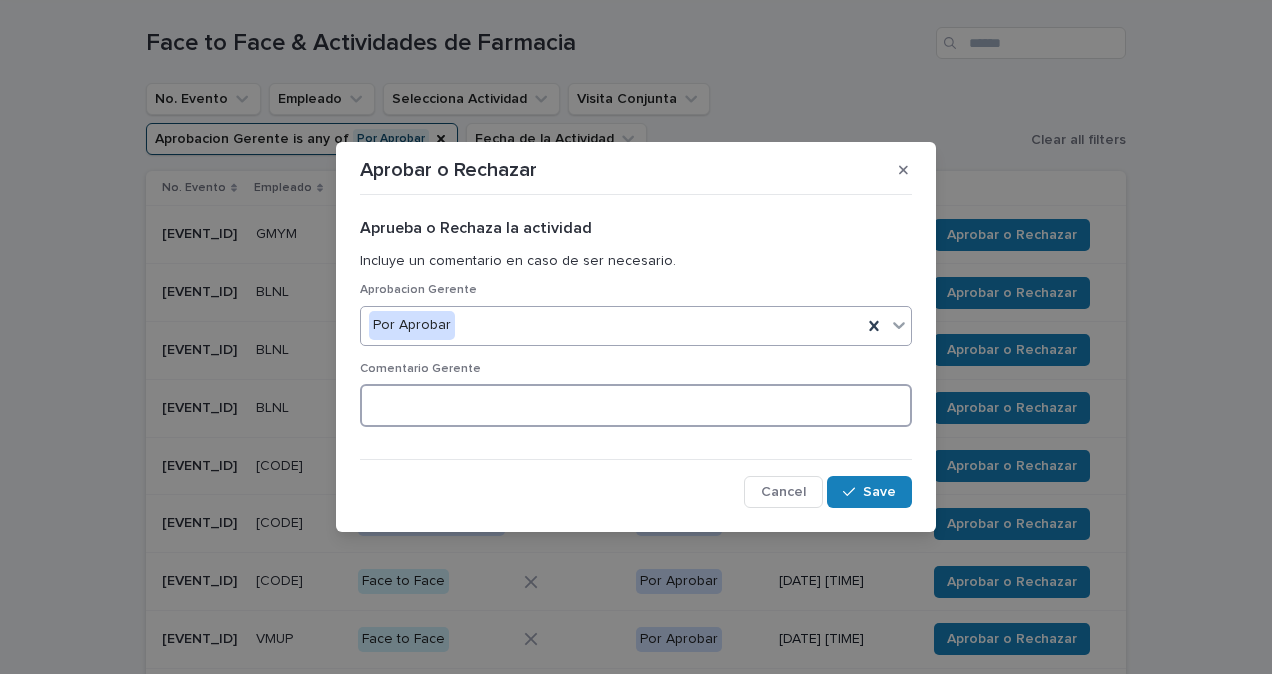 click at bounding box center (636, 405) 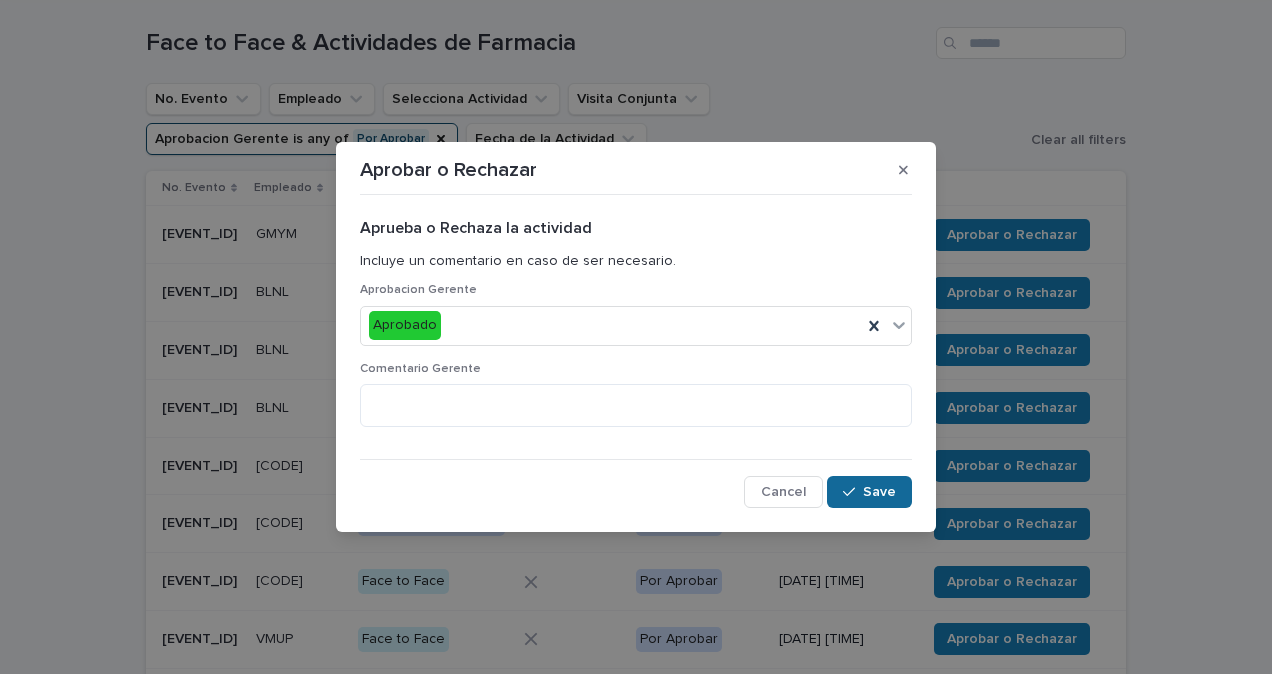 click on "Save" at bounding box center (879, 492) 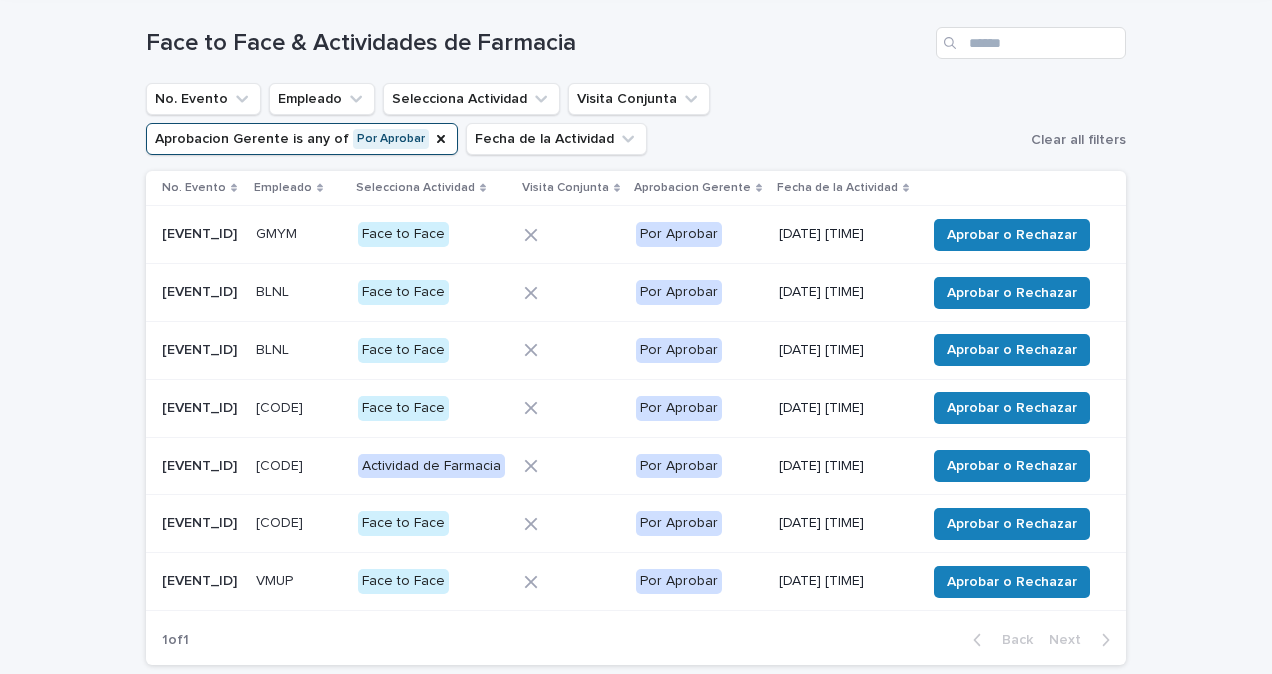 scroll, scrollTop: 44, scrollLeft: 0, axis: vertical 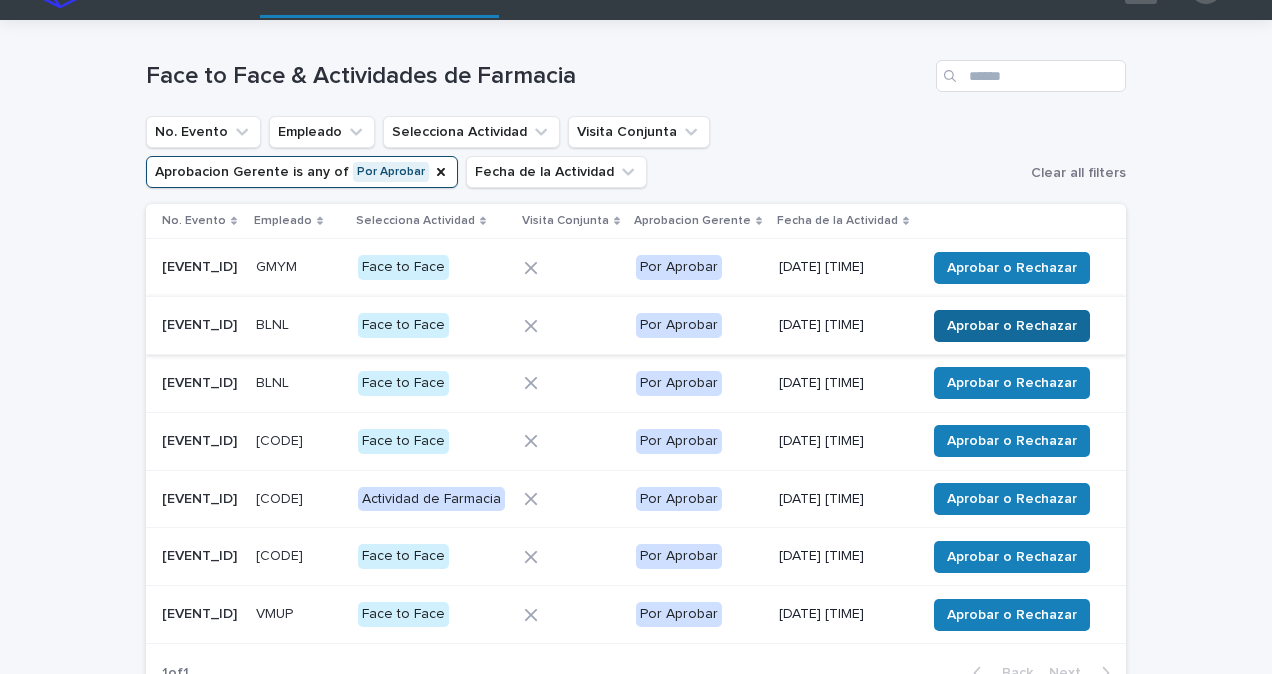 click on "Aprobar o Rechazar" at bounding box center (1012, 326) 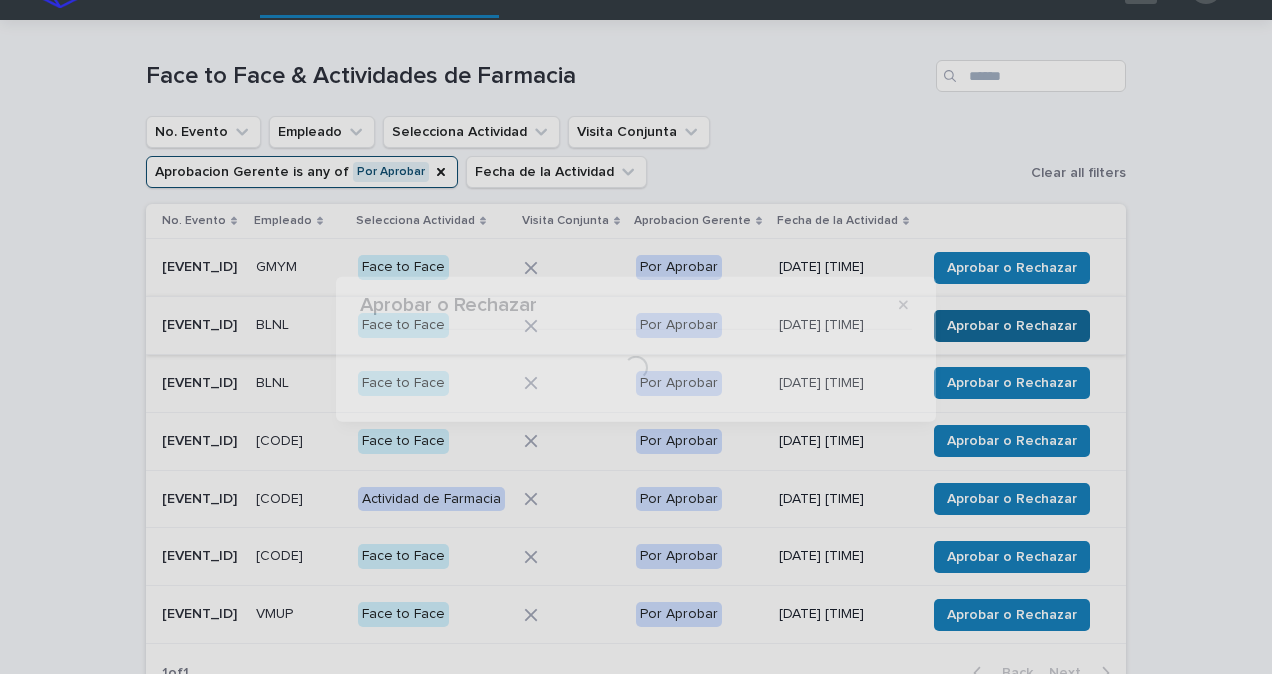 click on "Aprobar o Rechazar Loading..." at bounding box center [636, 337] 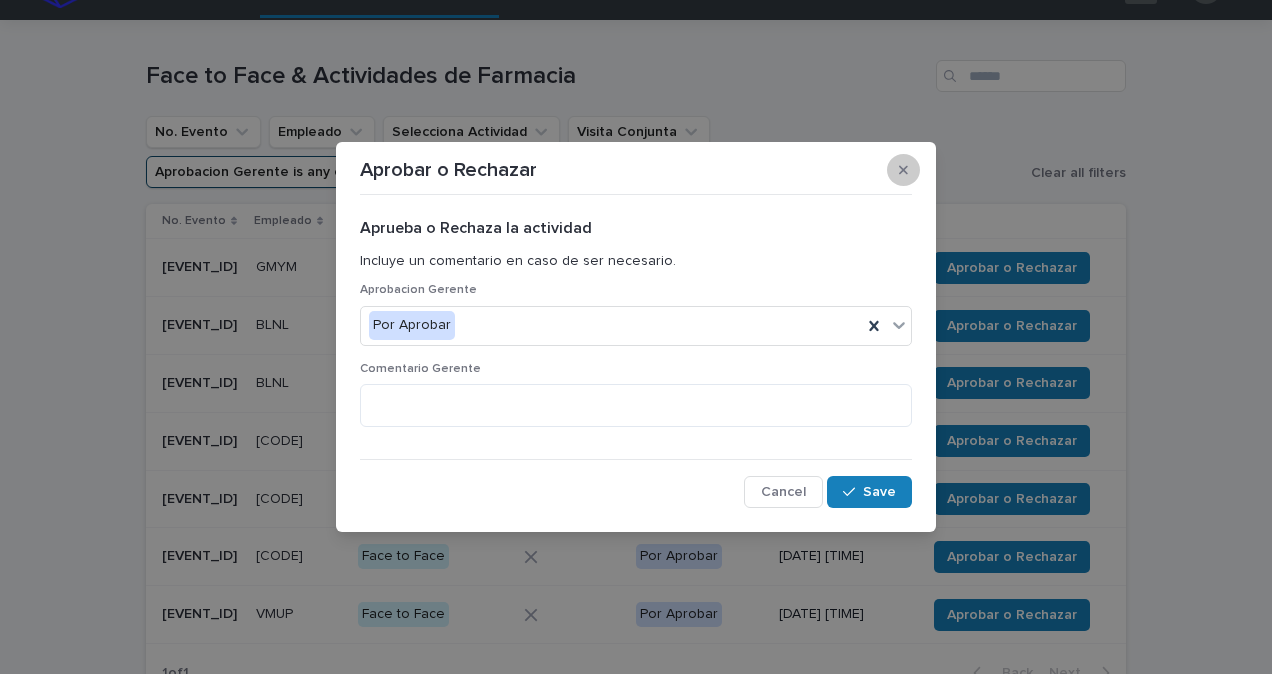 drag, startPoint x: 1032, startPoint y: 348, endPoint x: 904, endPoint y: 175, distance: 215.20456 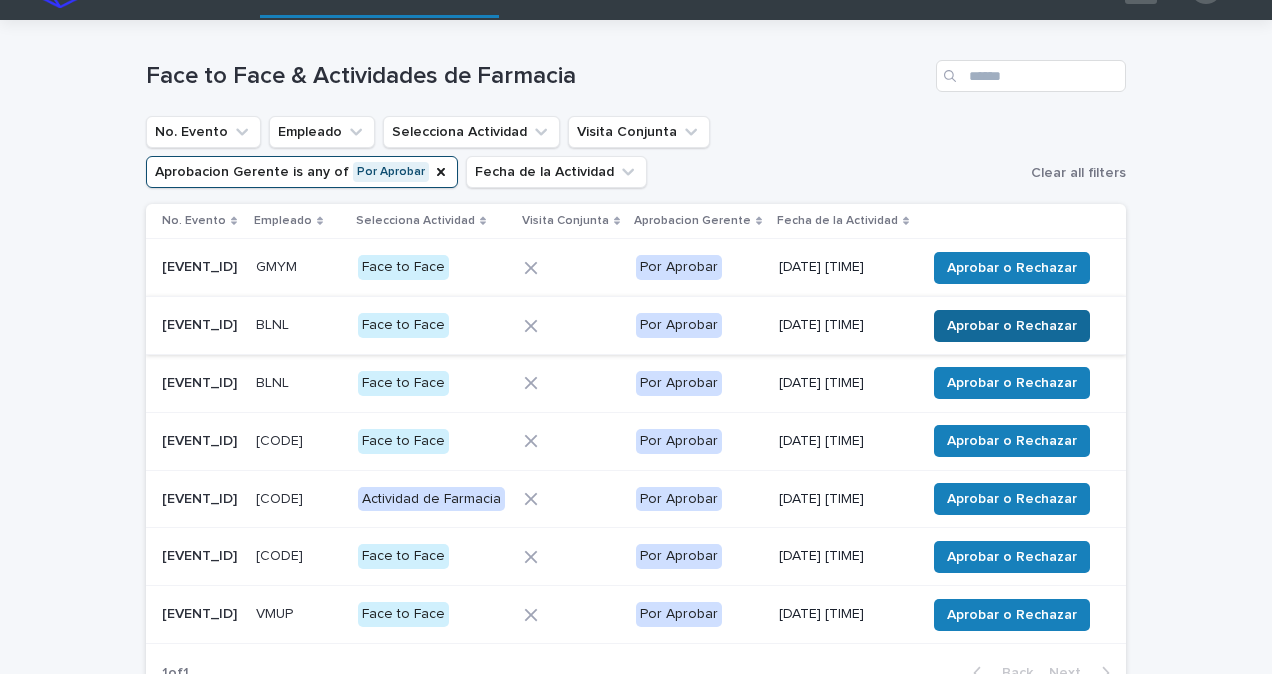 click on "Aprobar o Rechazar" at bounding box center (1012, 326) 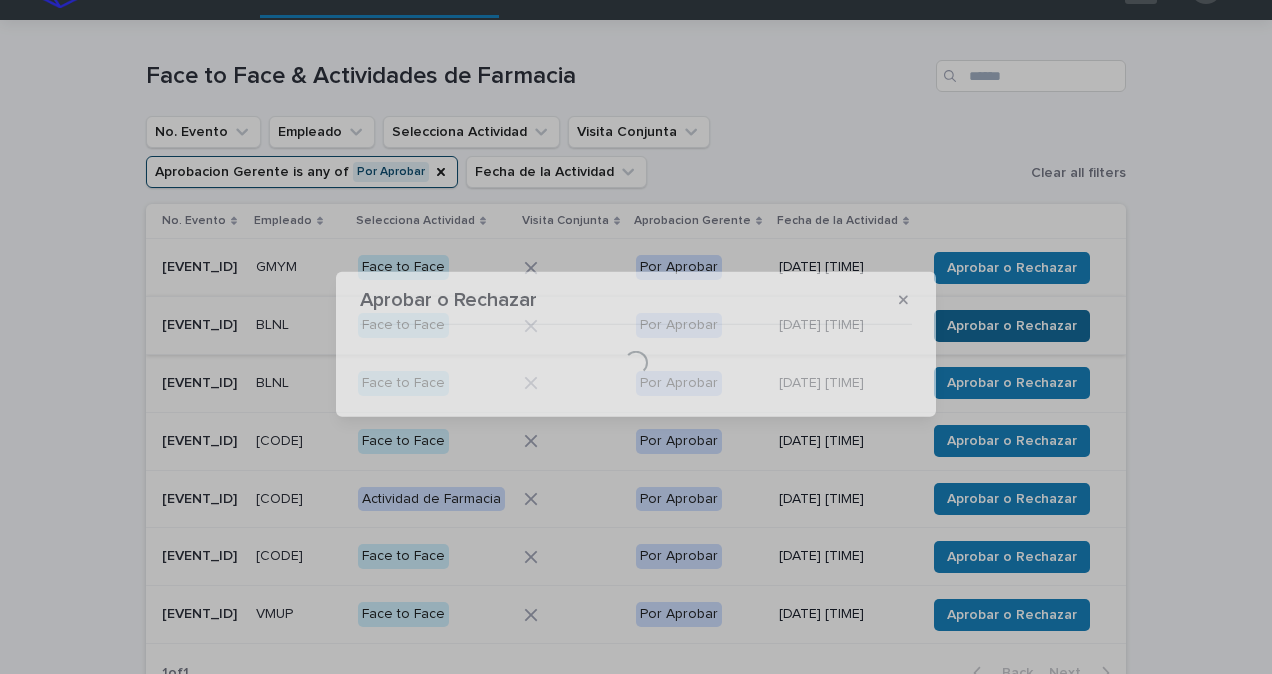 click on "Aprobar o Rechazar Loading..." at bounding box center (636, 337) 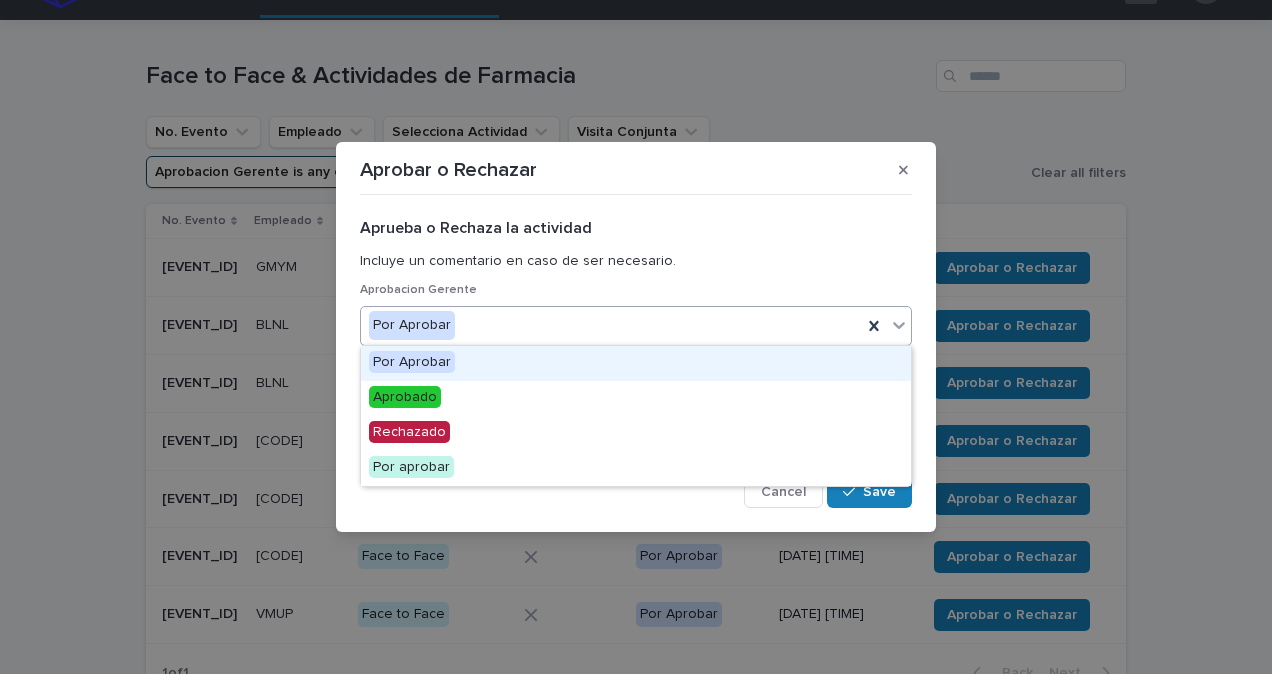 drag, startPoint x: 1026, startPoint y: 356, endPoint x: 902, endPoint y: 325, distance: 127.81628 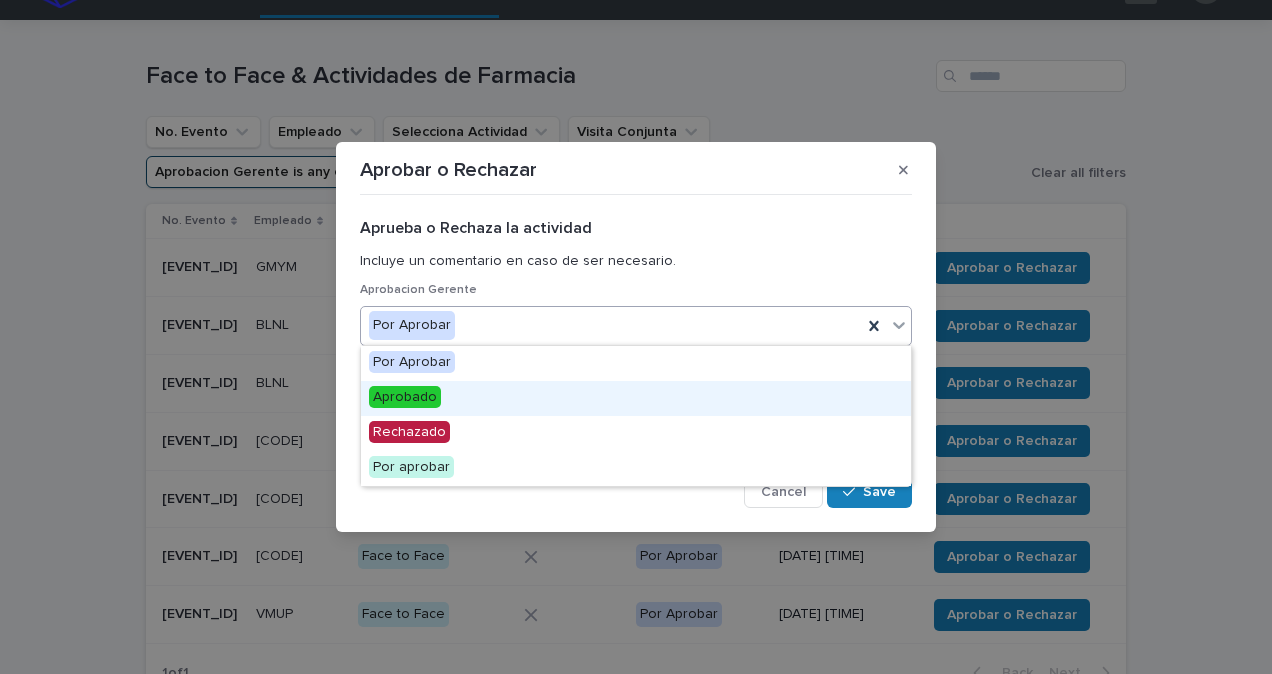 click on "Aprobado" at bounding box center (636, 398) 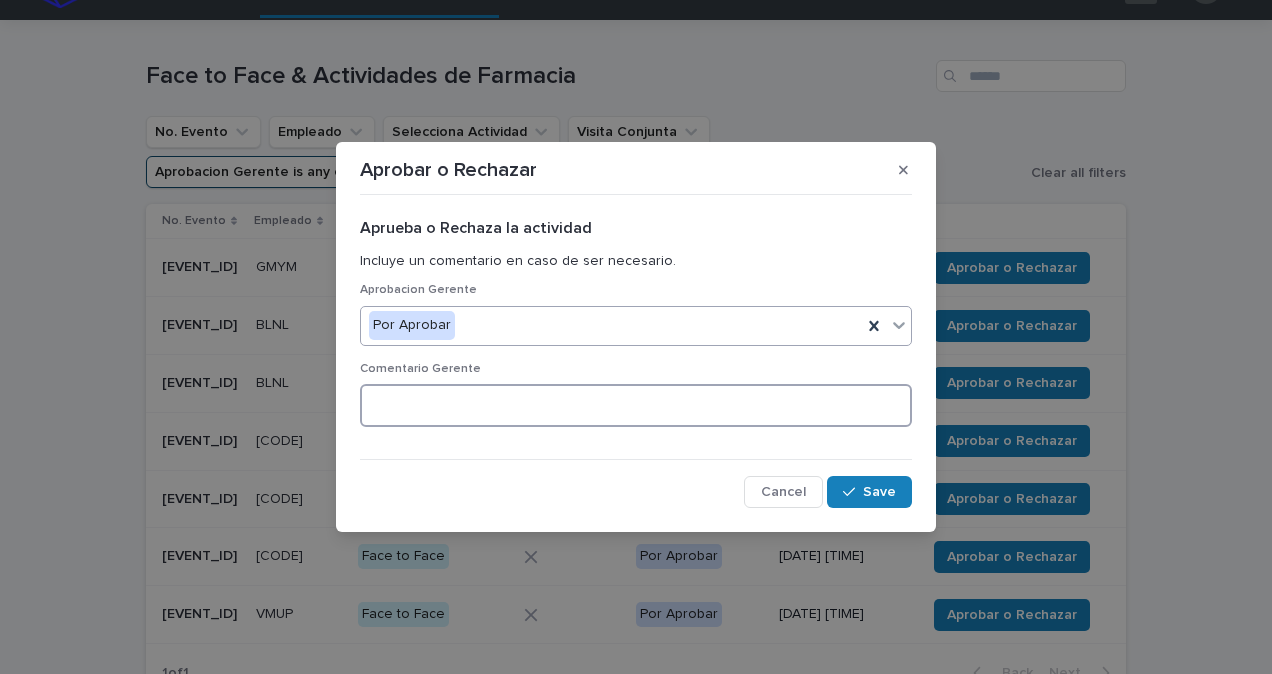 click at bounding box center (636, 405) 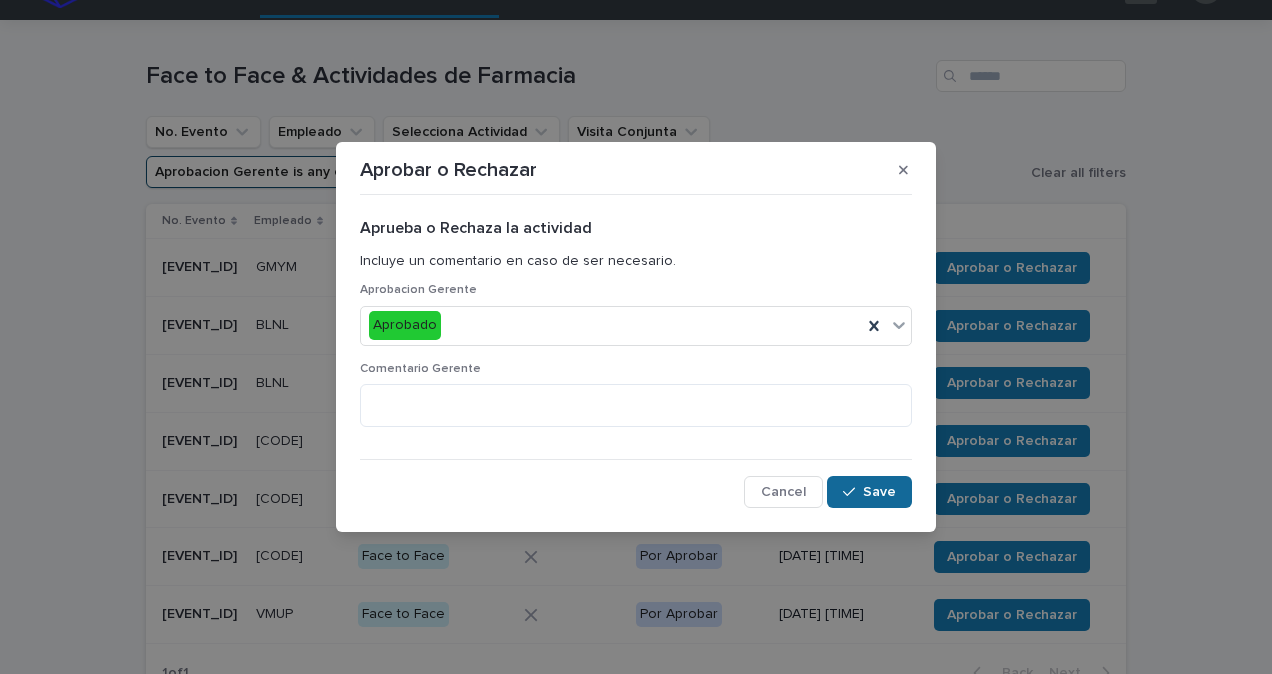 click on "Save" at bounding box center [879, 492] 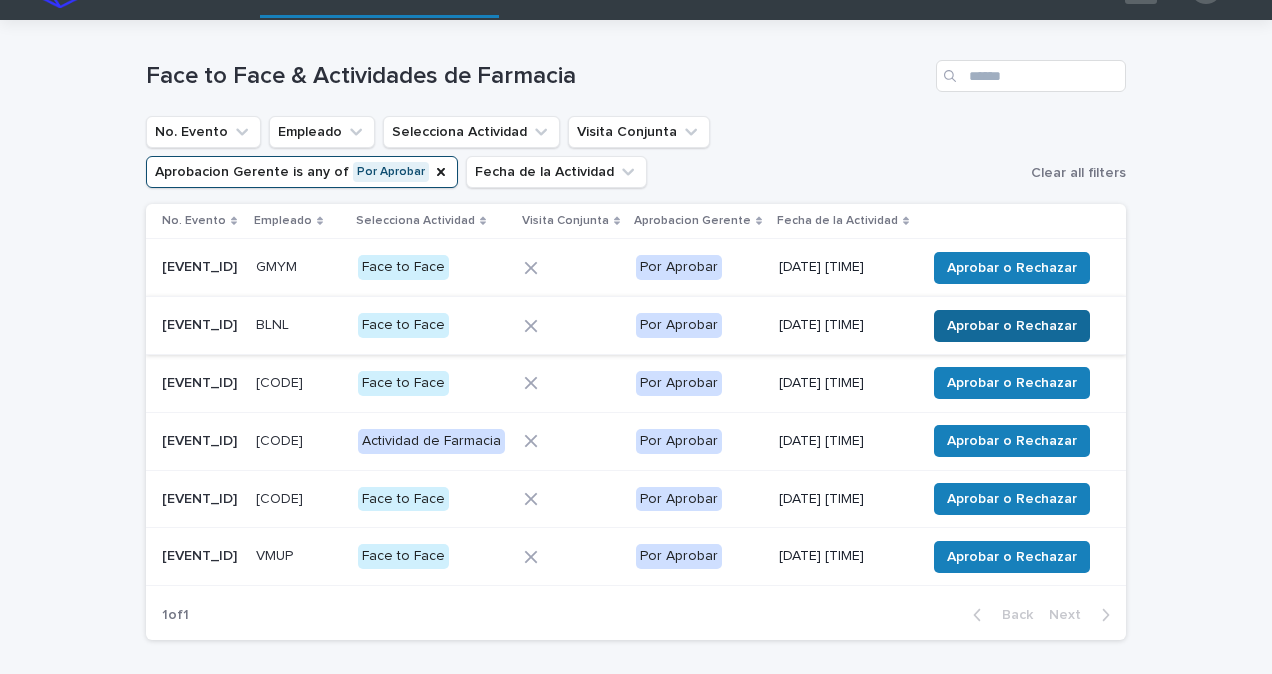 click on "Aprobar o Rechazar" at bounding box center (1012, 326) 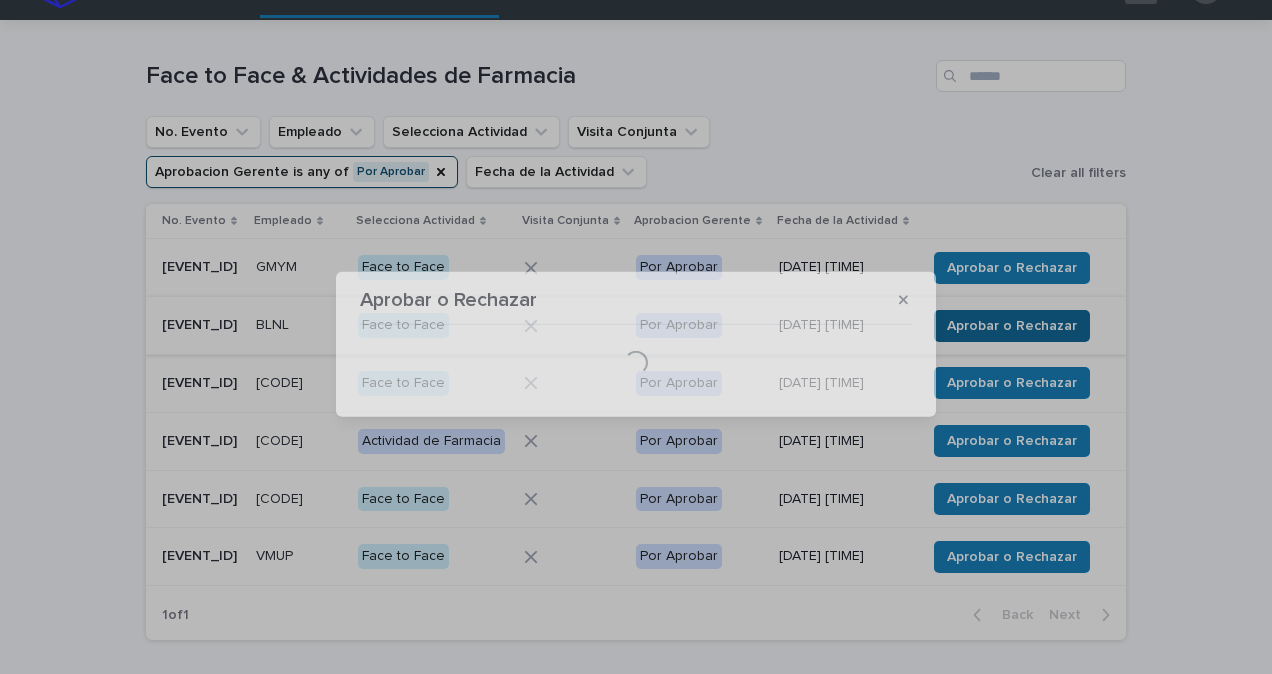 click on "Aprobar o Rechazar Loading..." at bounding box center (636, 337) 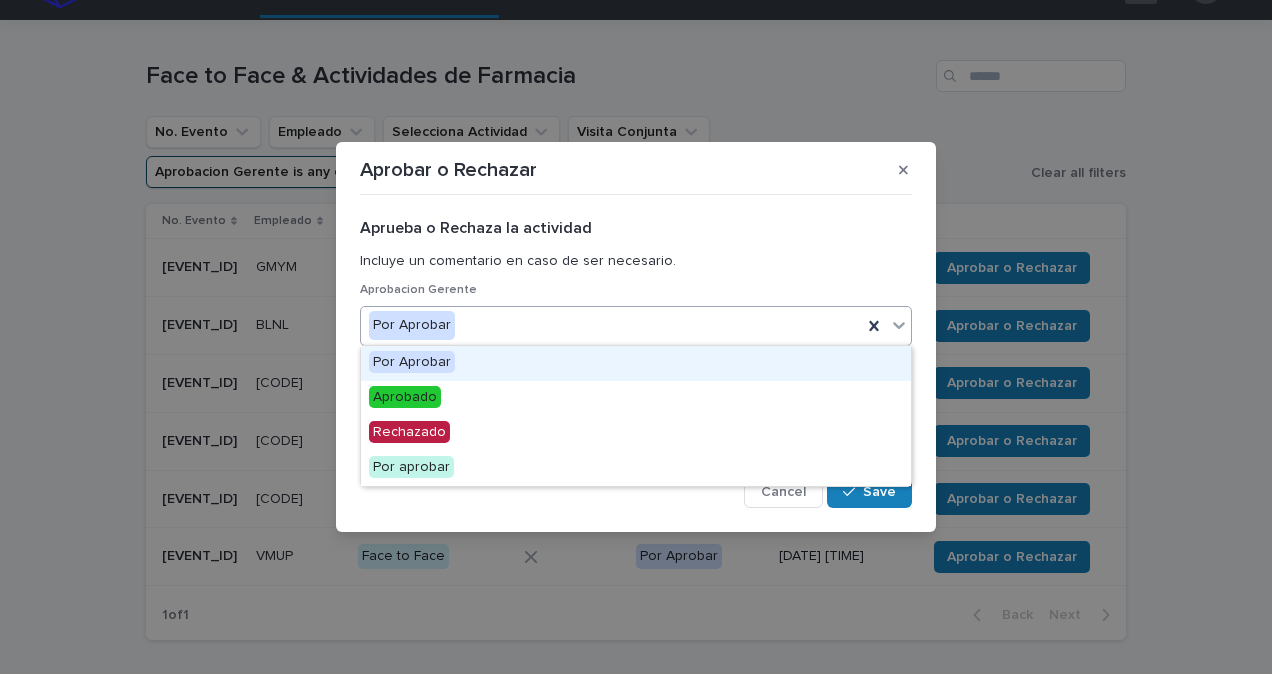 drag, startPoint x: 1026, startPoint y: 350, endPoint x: 894, endPoint y: 322, distance: 134.93703 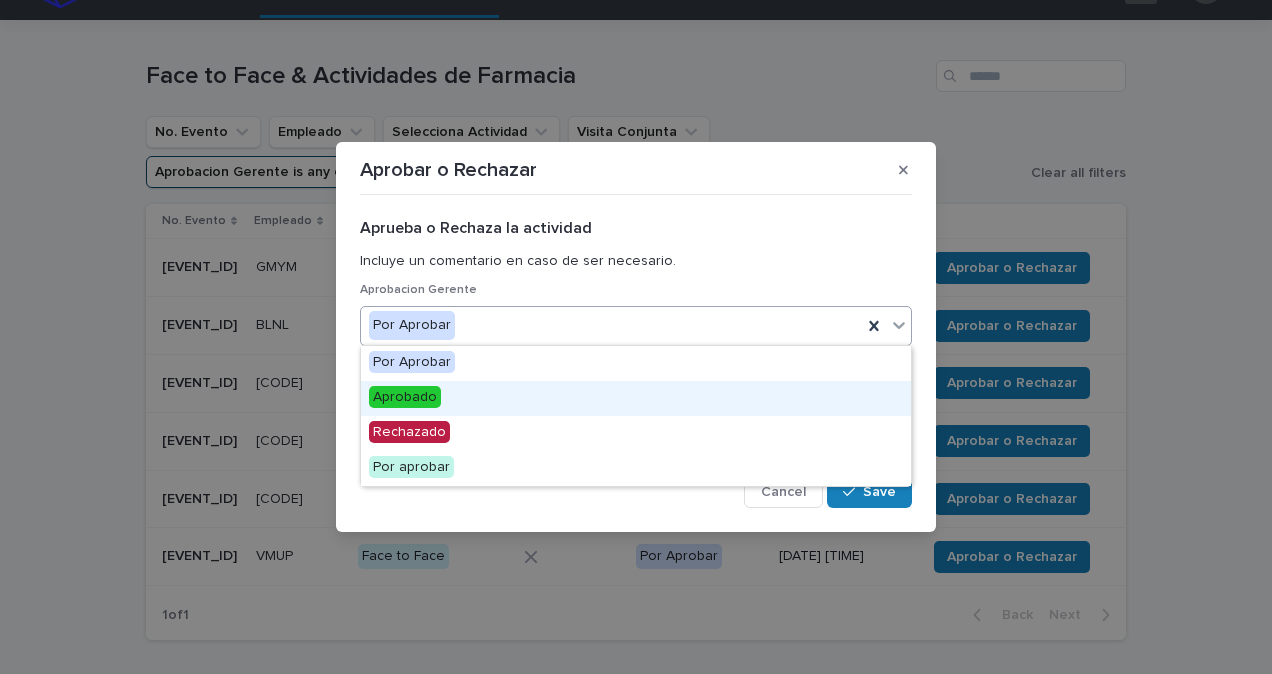 click on "Aprobado" at bounding box center (636, 398) 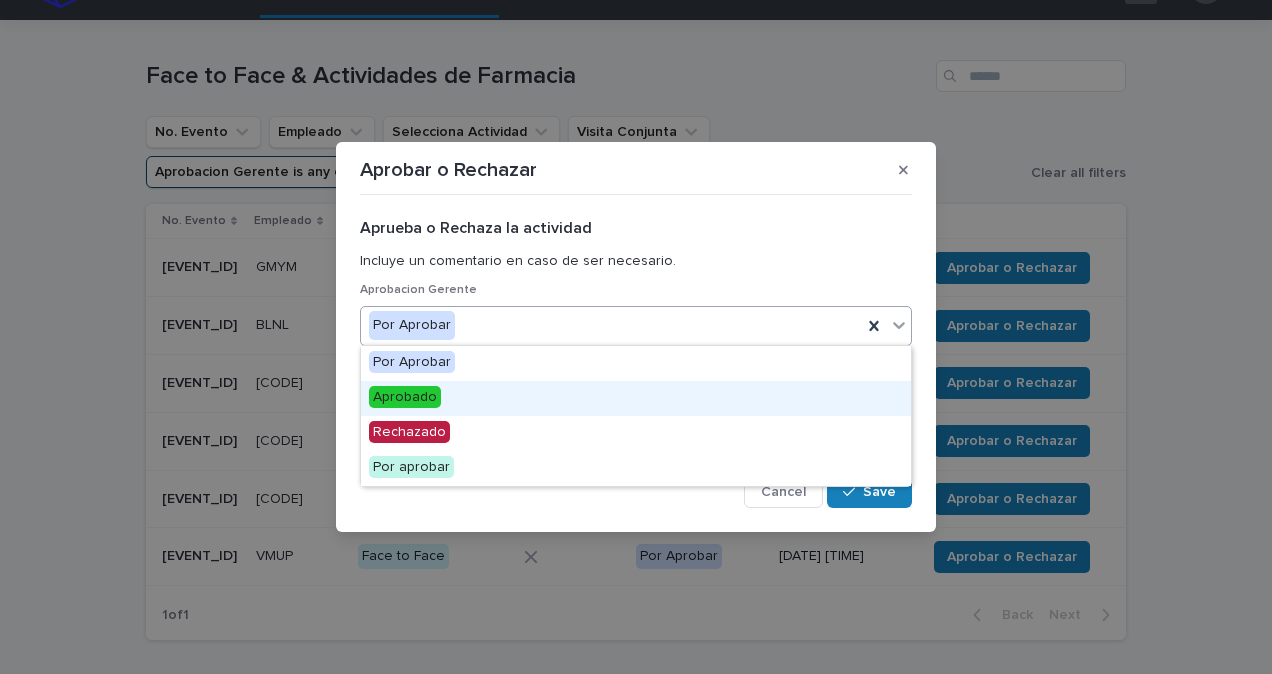 click at bounding box center [636, 405] 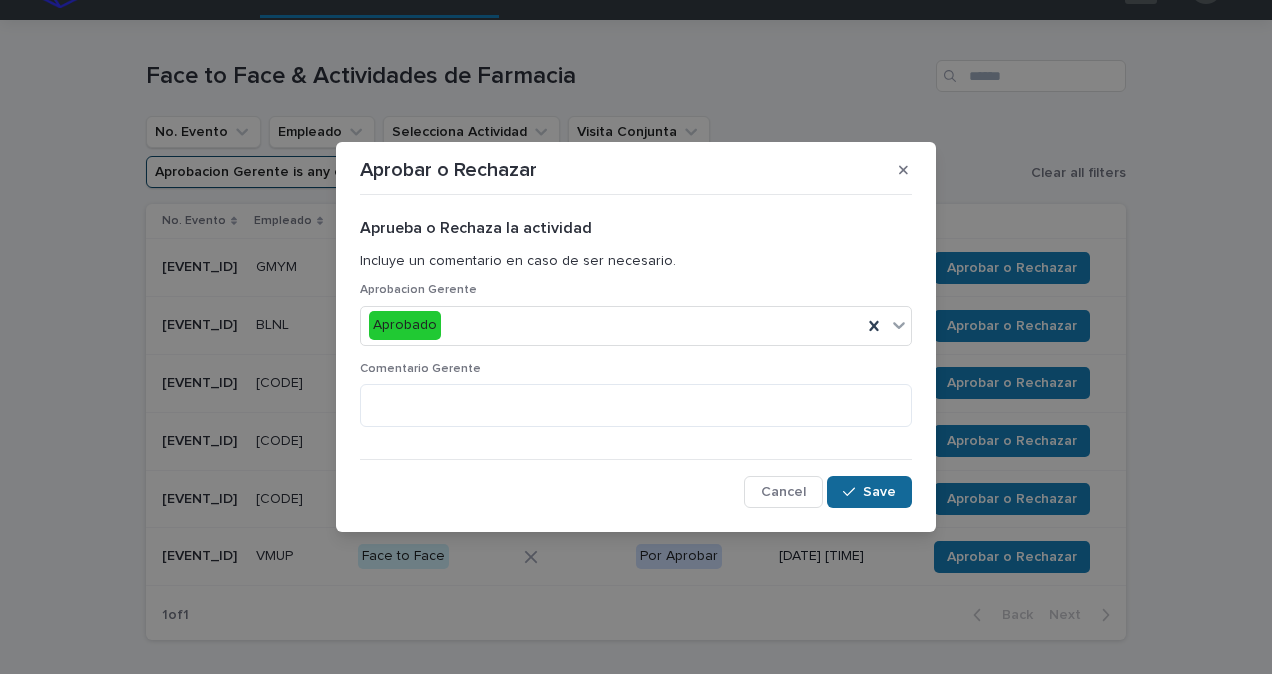 click on "Save" at bounding box center (879, 492) 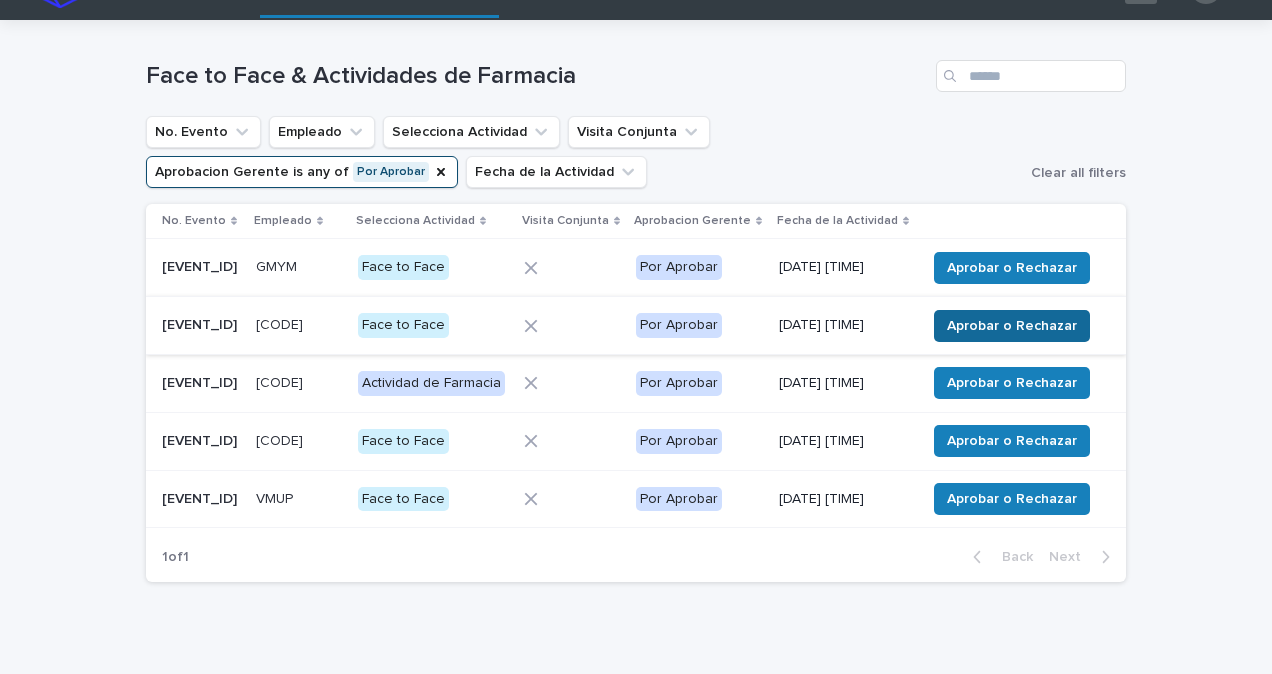 click on "Aprobar o Rechazar" at bounding box center [1012, 326] 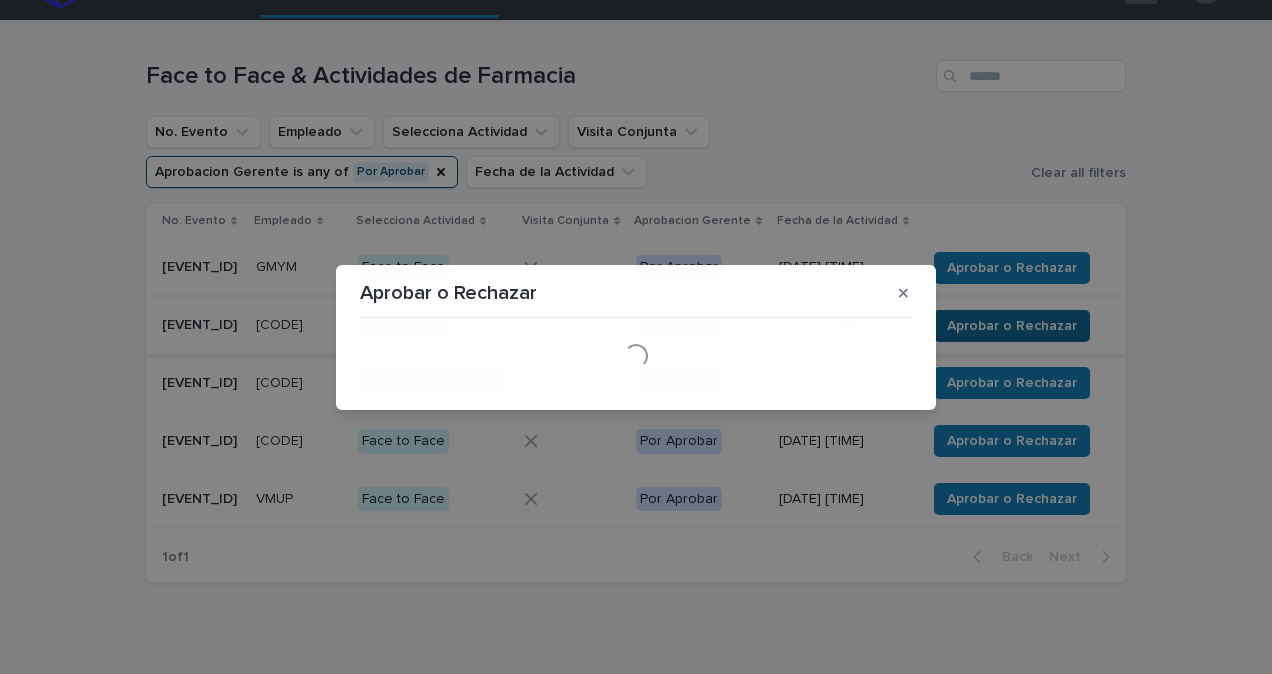 click on "Aprobar o Rechazar Loading..." at bounding box center [636, 337] 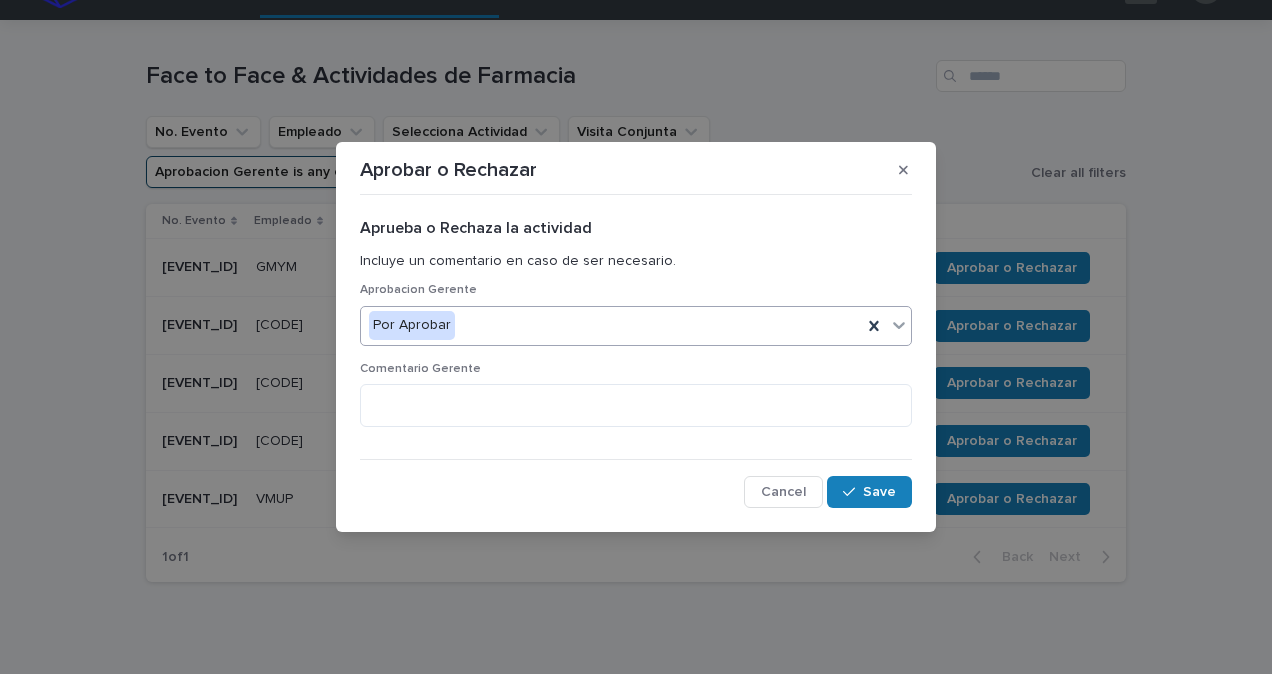 drag, startPoint x: 1027, startPoint y: 353, endPoint x: 904, endPoint y: 325, distance: 126.146736 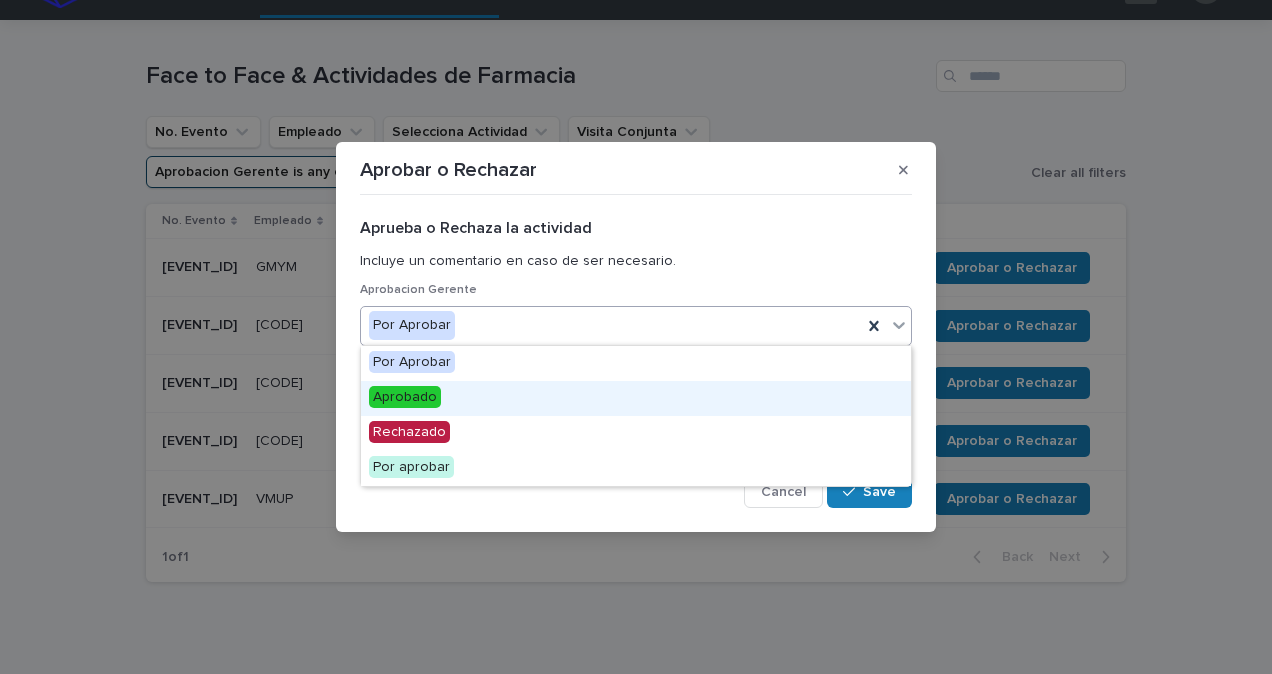 click on "Aprobado" at bounding box center [636, 398] 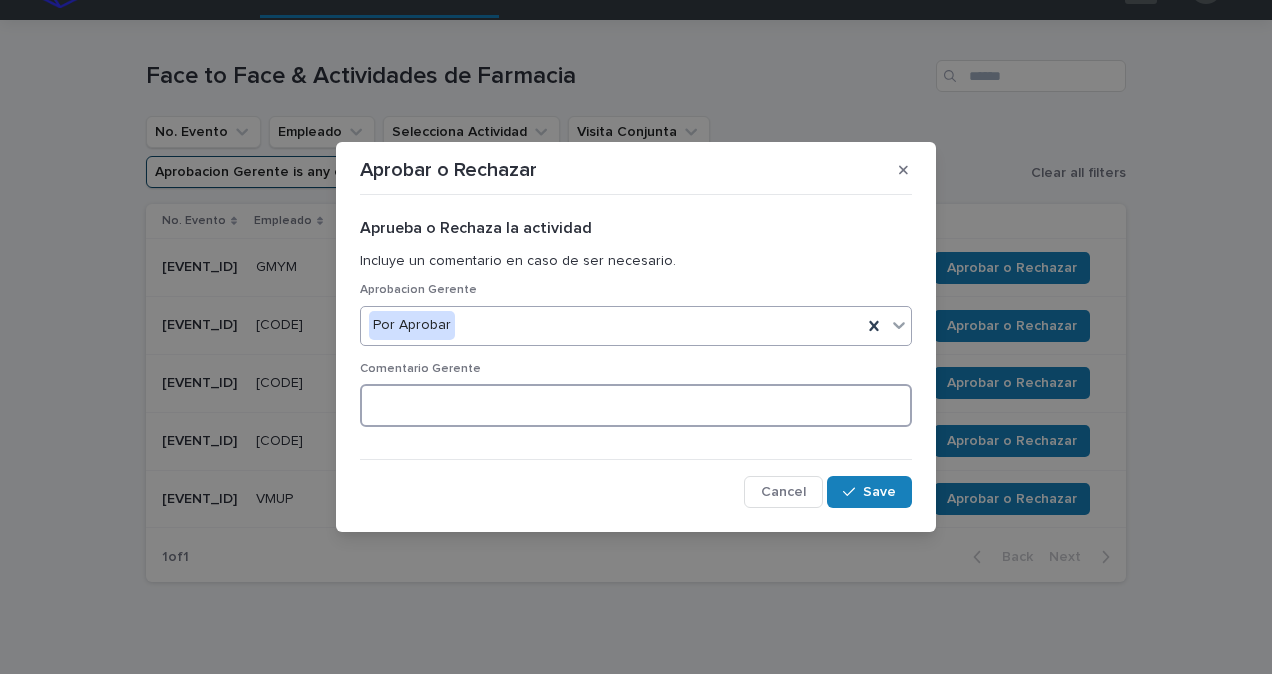 click at bounding box center [636, 405] 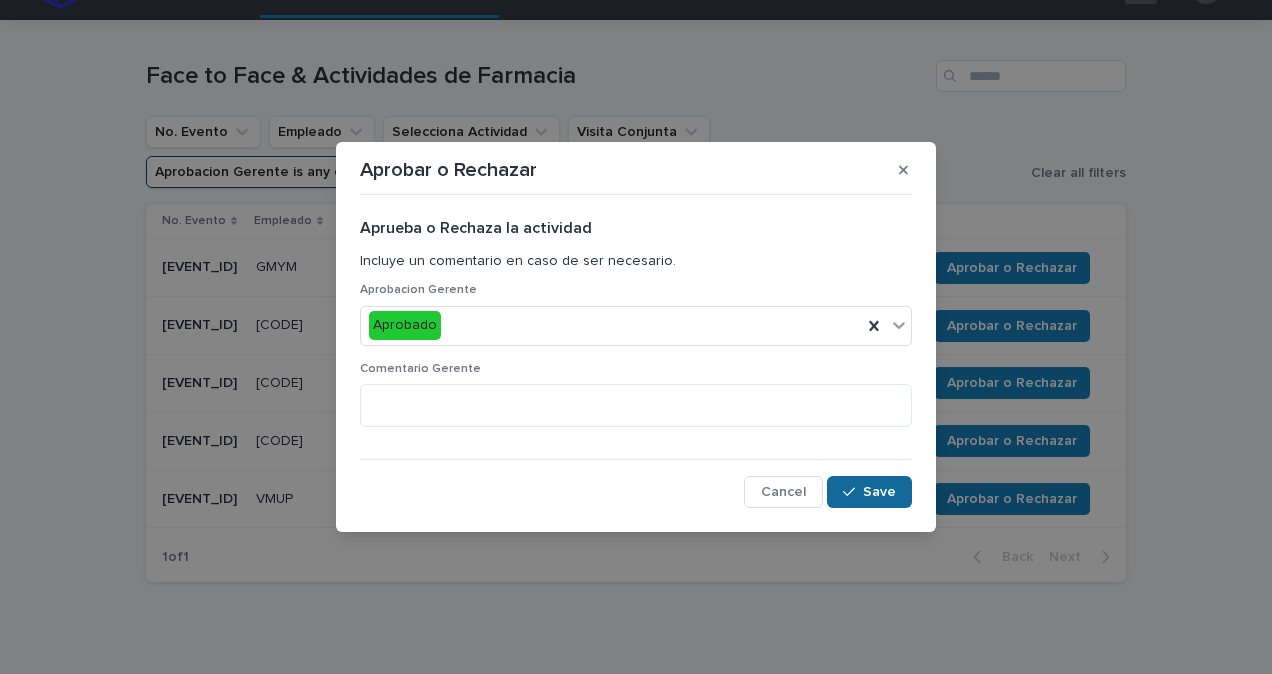 click on "Save" at bounding box center [879, 492] 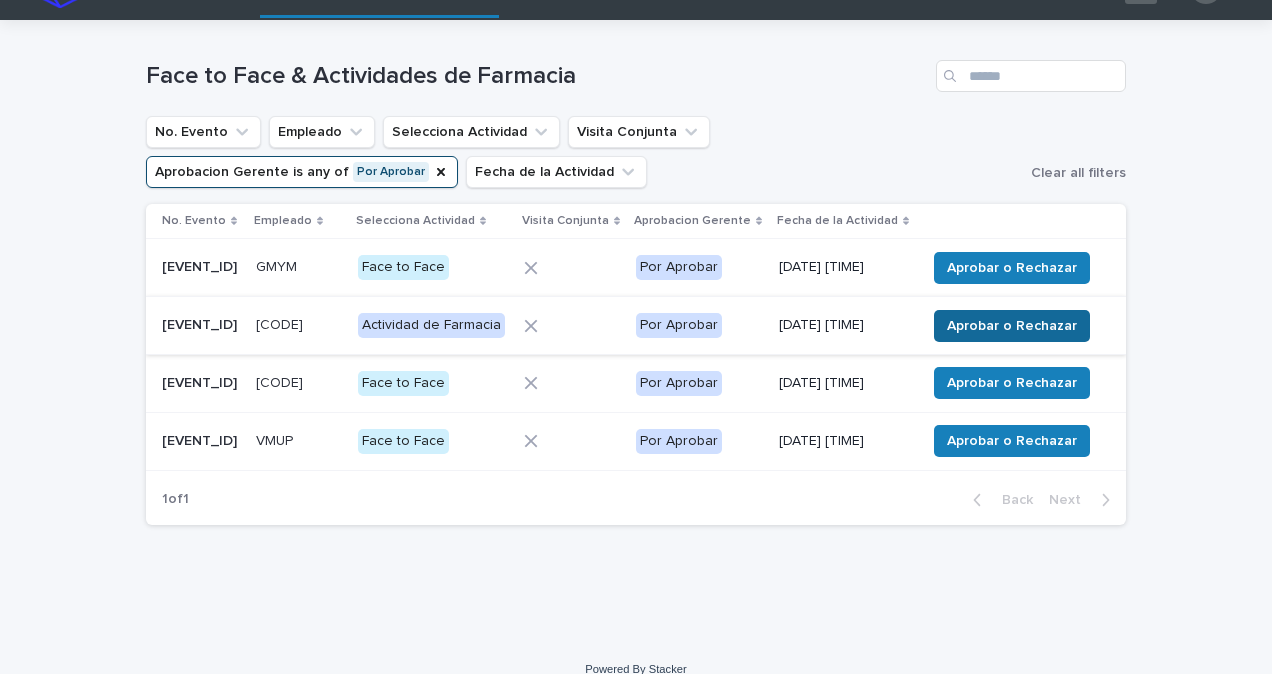 click on "Aprobar o Rechazar" at bounding box center (1012, 326) 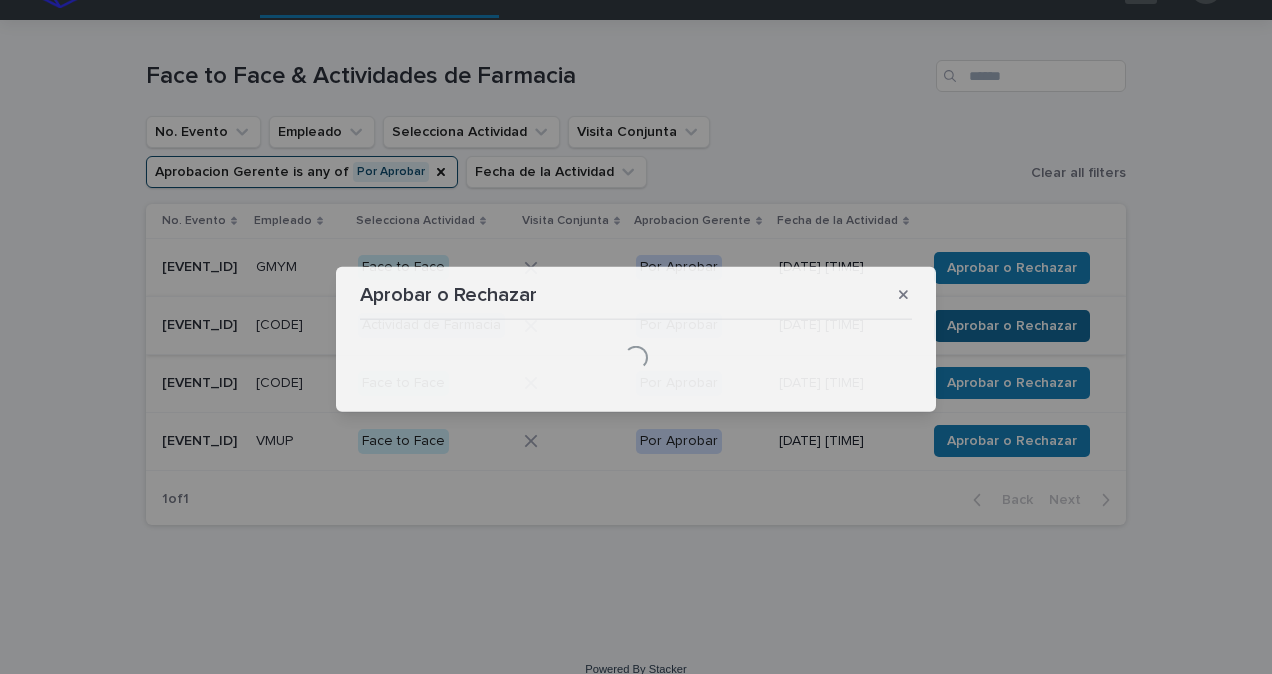 click on "Aprobar o Rechazar Loading..." at bounding box center [636, 337] 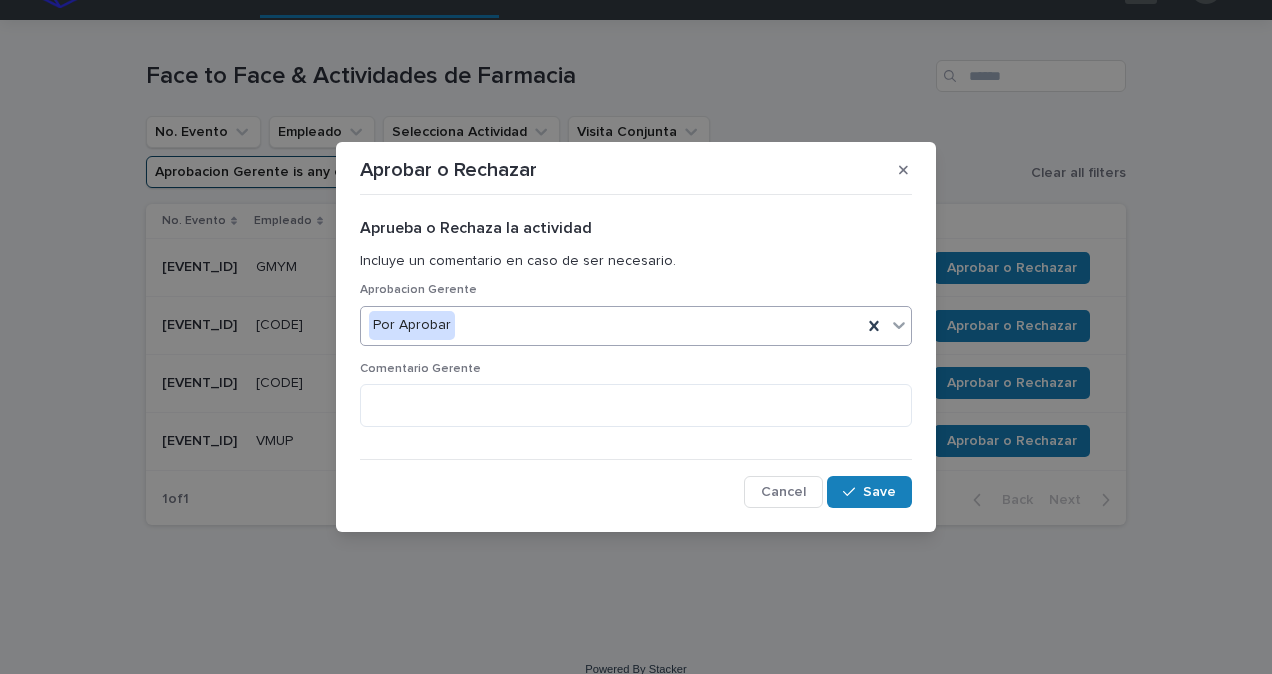 drag, startPoint x: 995, startPoint y: 356, endPoint x: 896, endPoint y: 327, distance: 103.16007 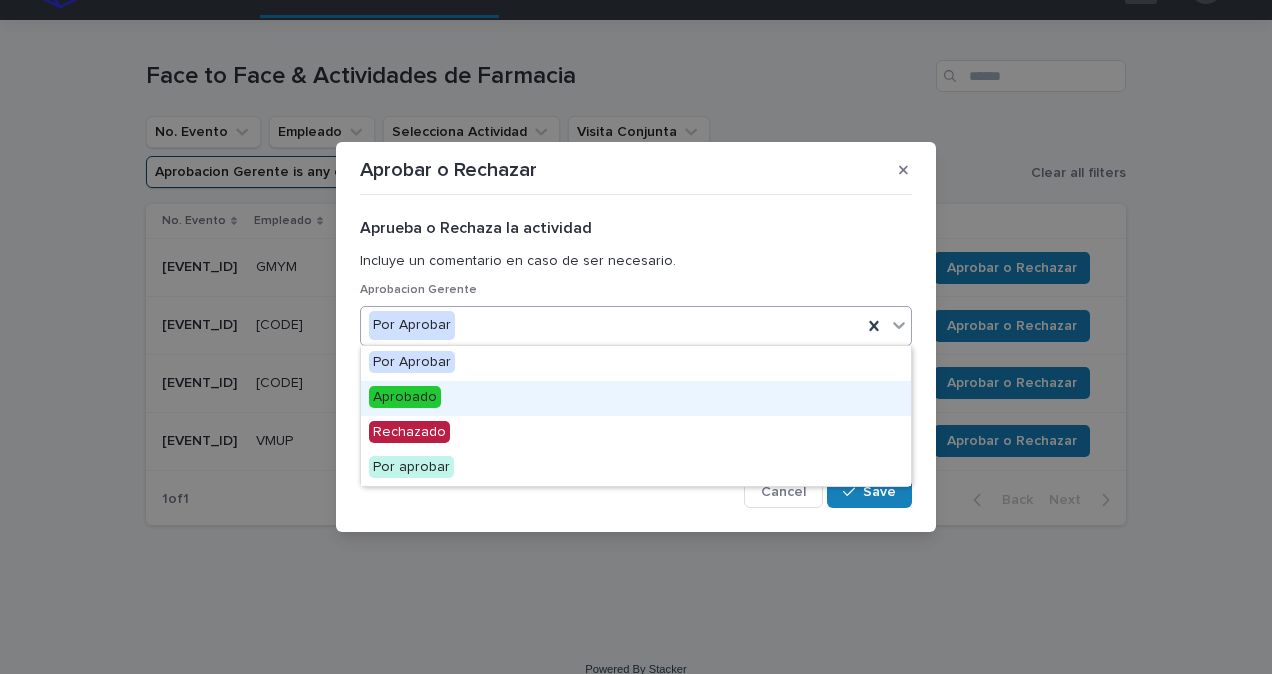 drag, startPoint x: 567, startPoint y: 379, endPoint x: 511, endPoint y: 398, distance: 59.135437 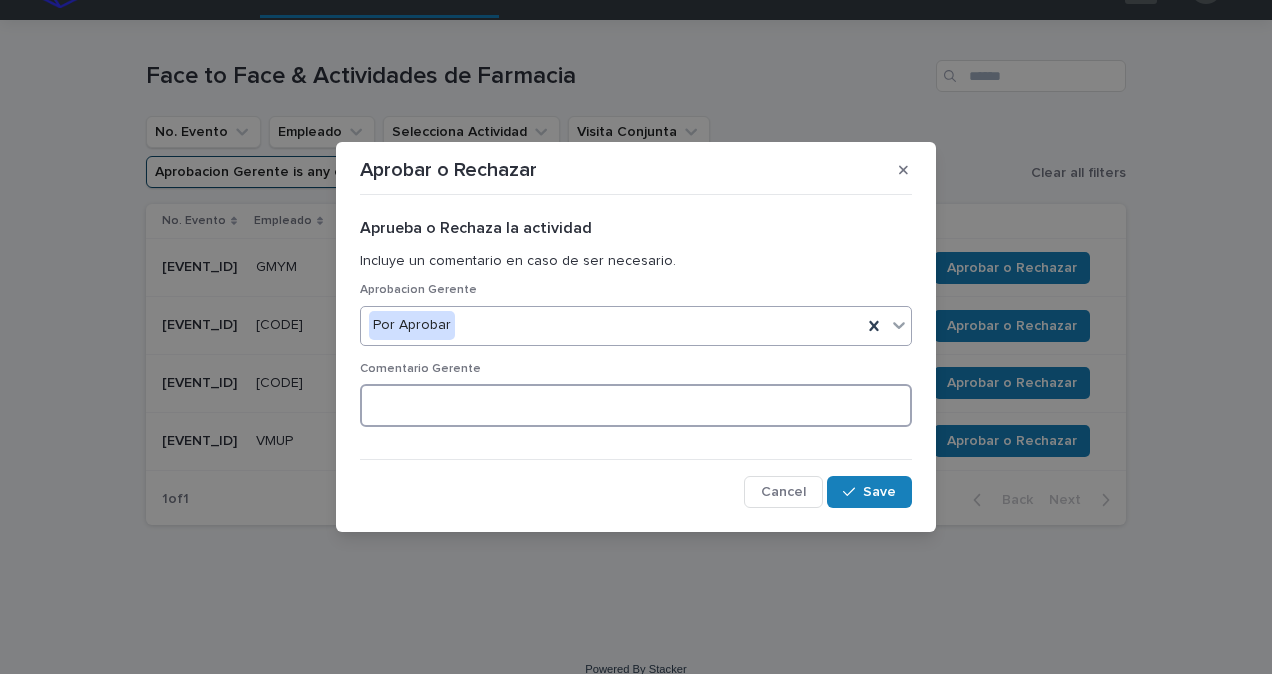 click at bounding box center (636, 405) 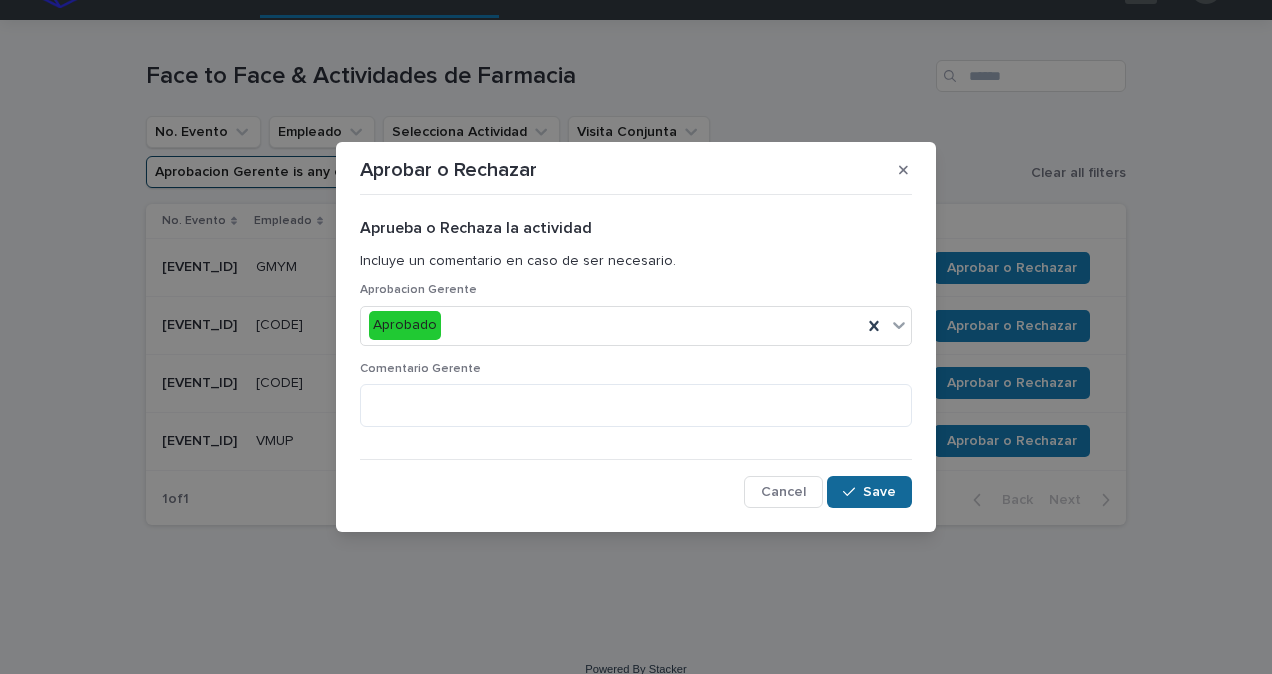 click on "Save" at bounding box center (869, 492) 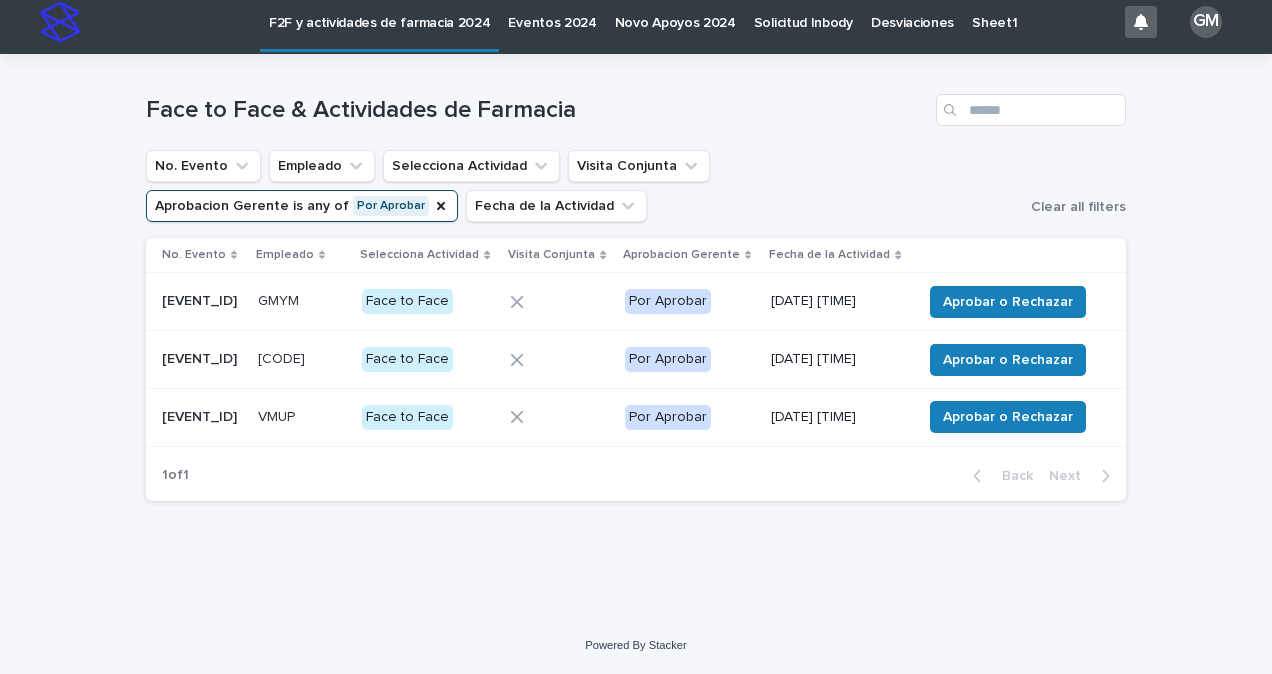 click on "1  of  1 Back Next" at bounding box center (636, 476) 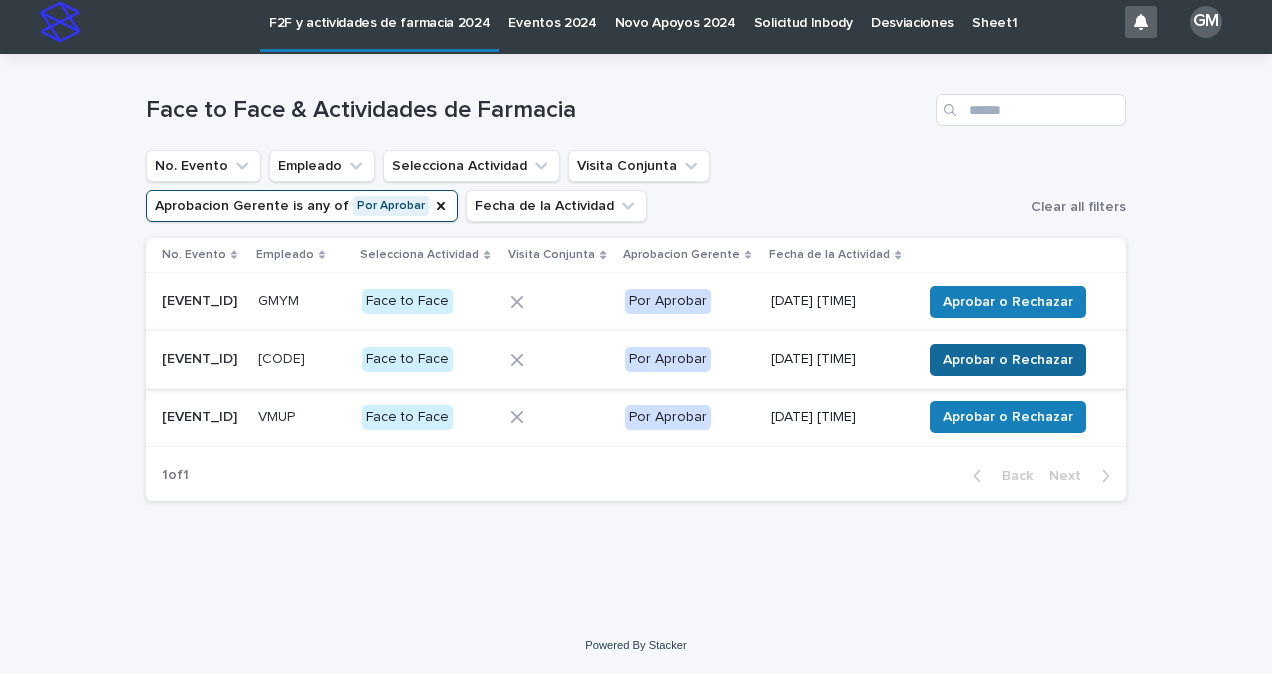 click on "Aprobar o Rechazar" at bounding box center [1008, 360] 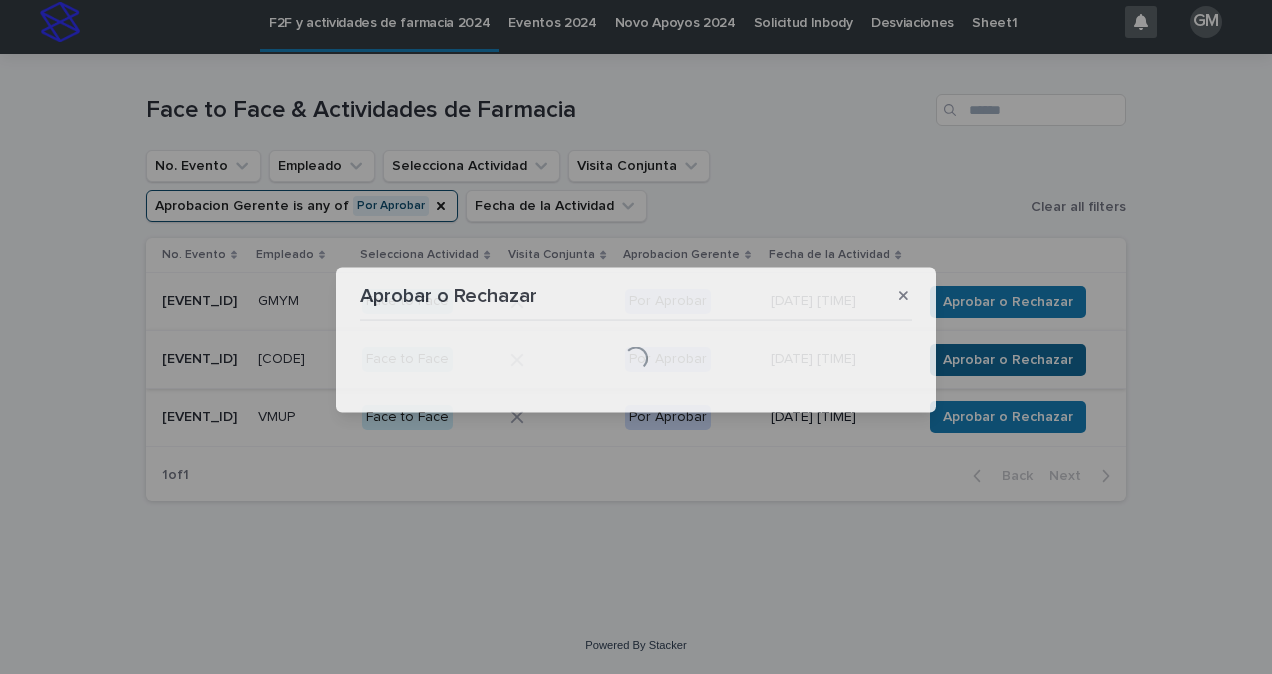click on "Aprobar o Rechazar Loading..." at bounding box center [636, 337] 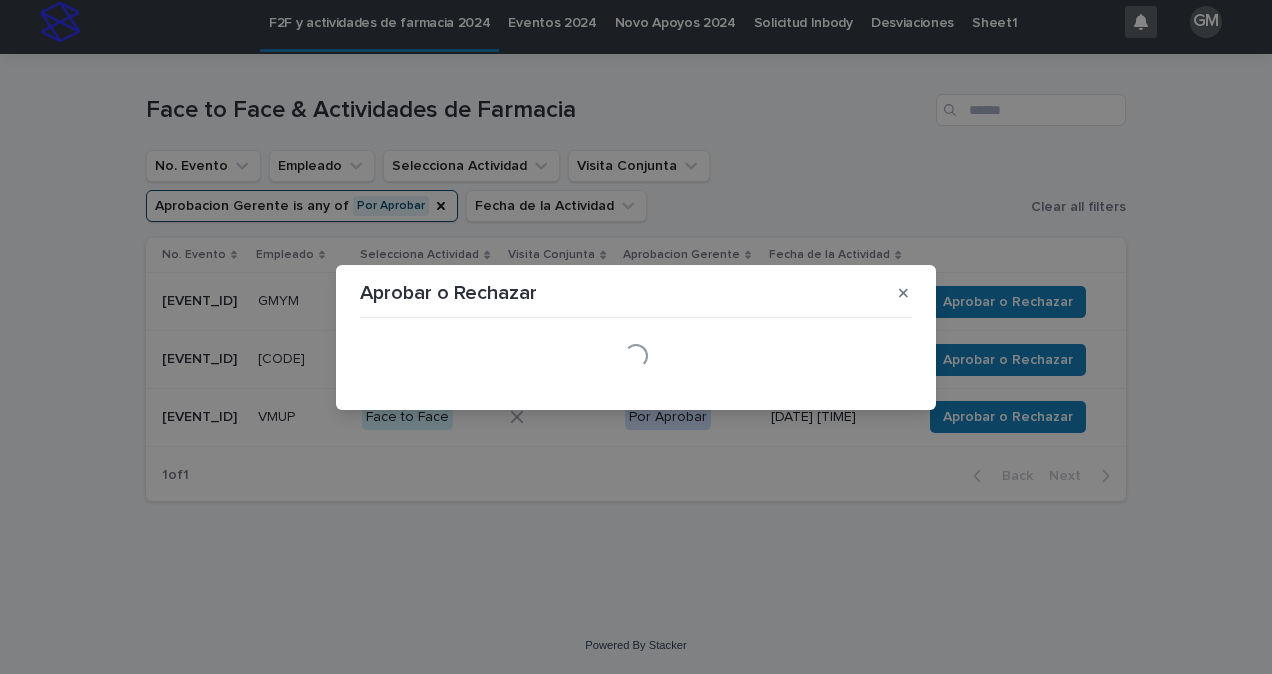 click on "Aprobar o Rechazar Loading..." at bounding box center (636, 337) 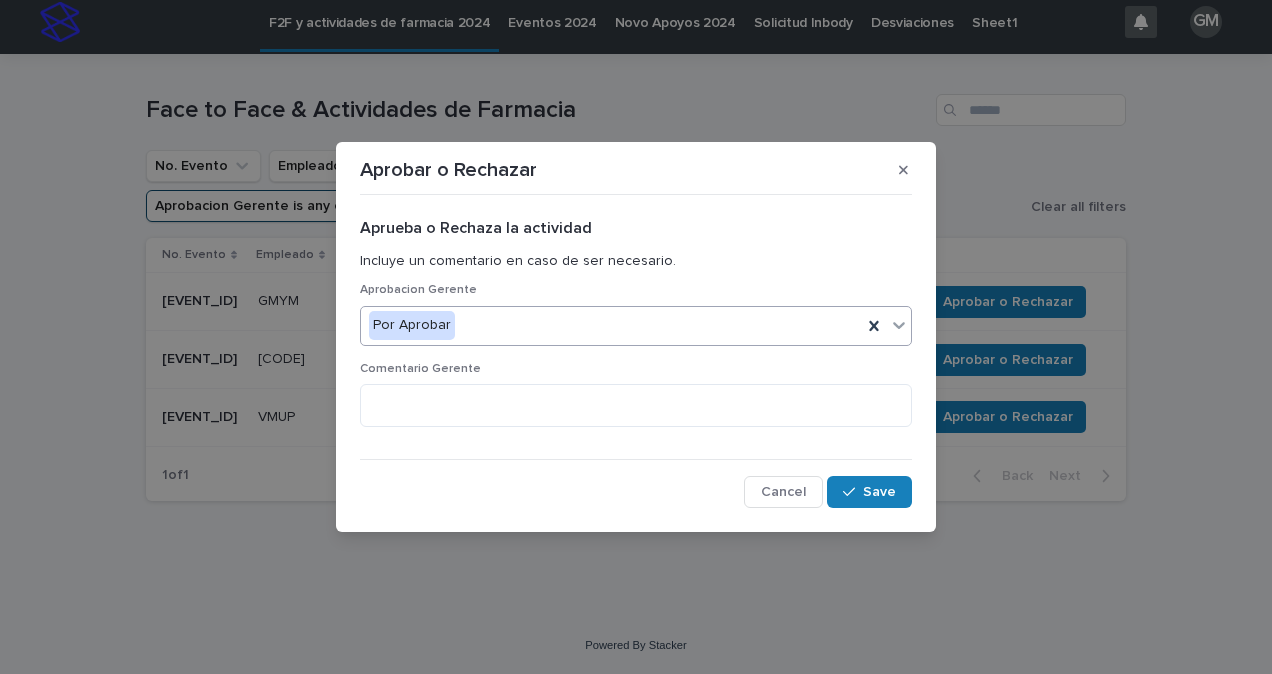 drag, startPoint x: 1002, startPoint y: 354, endPoint x: 903, endPoint y: 328, distance: 102.357216 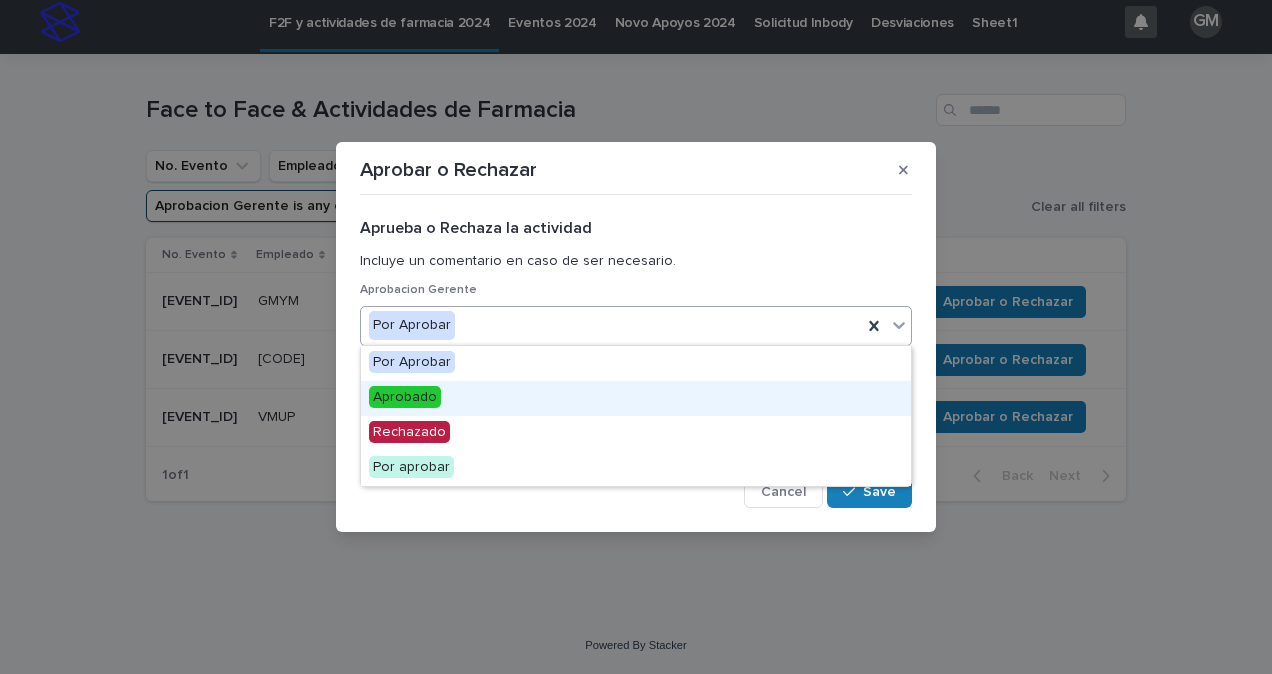 click on "Aprobado" at bounding box center (636, 398) 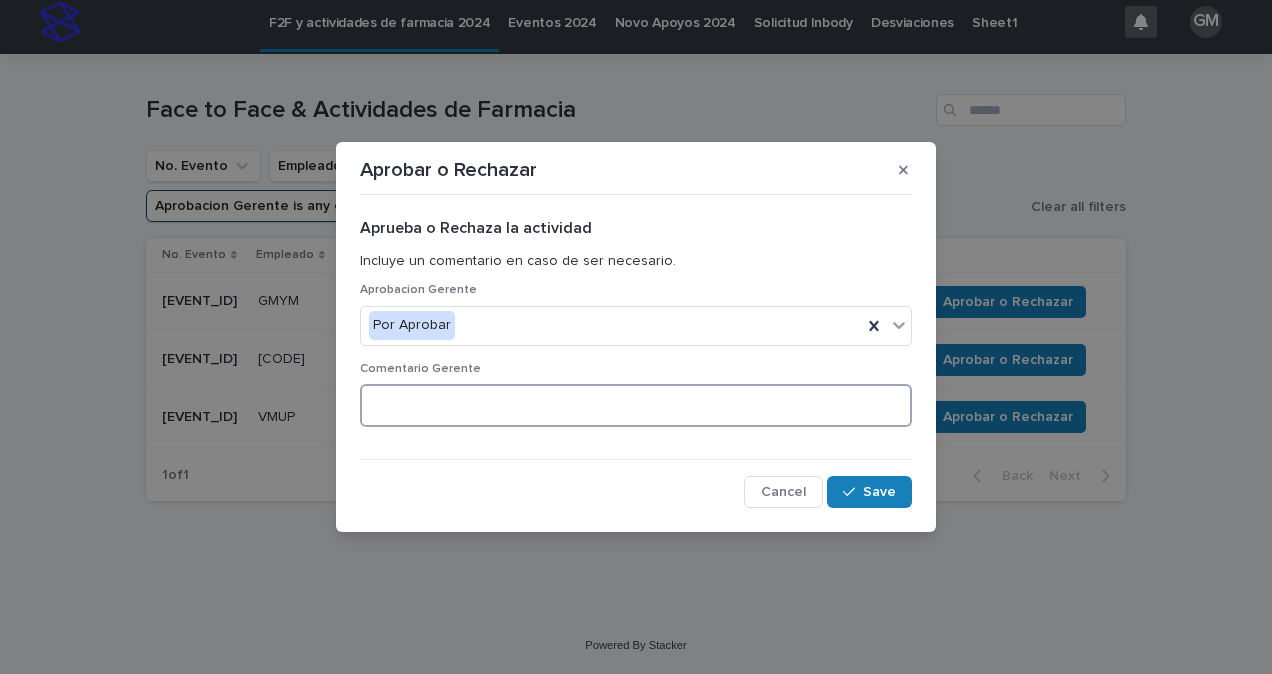 click at bounding box center [636, 405] 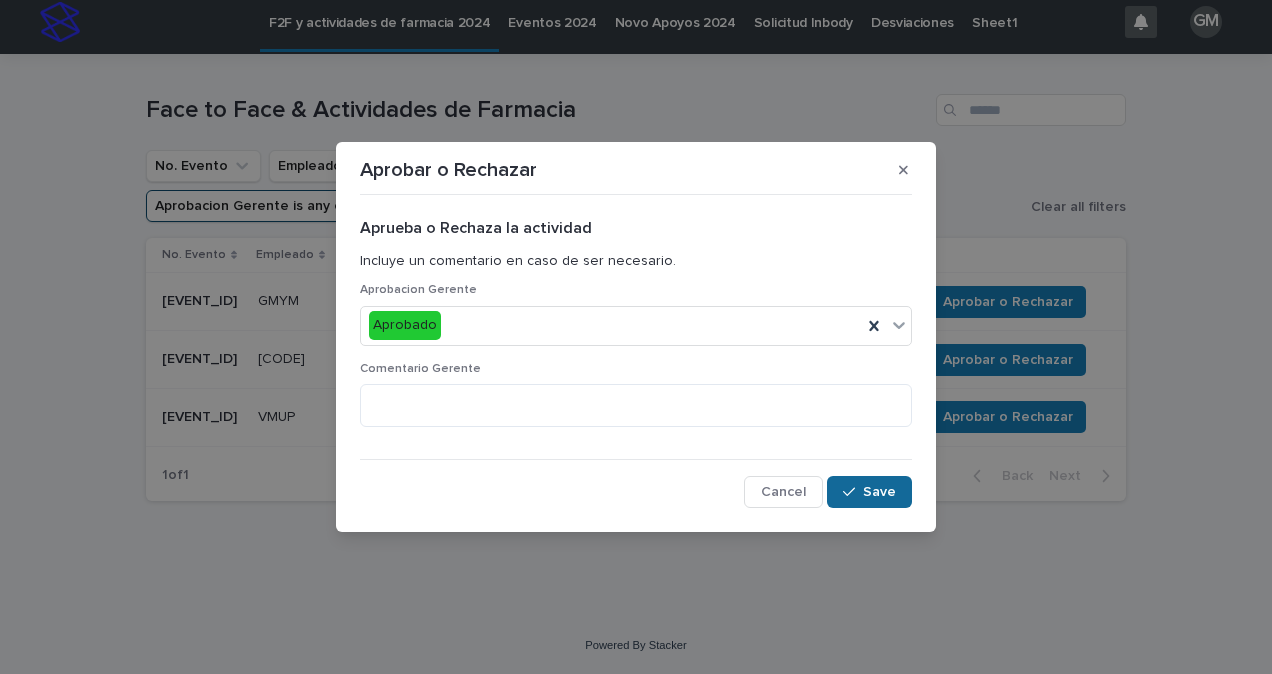 click on "Save" at bounding box center (879, 492) 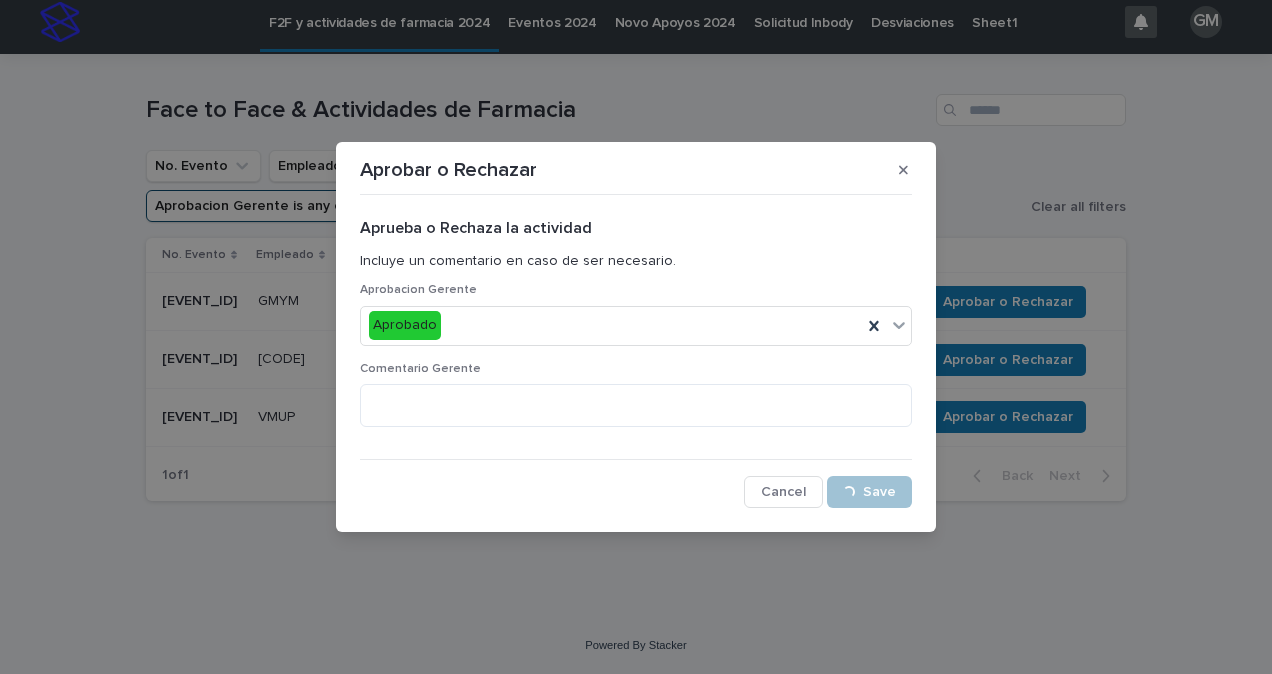 scroll, scrollTop: 0, scrollLeft: 0, axis: both 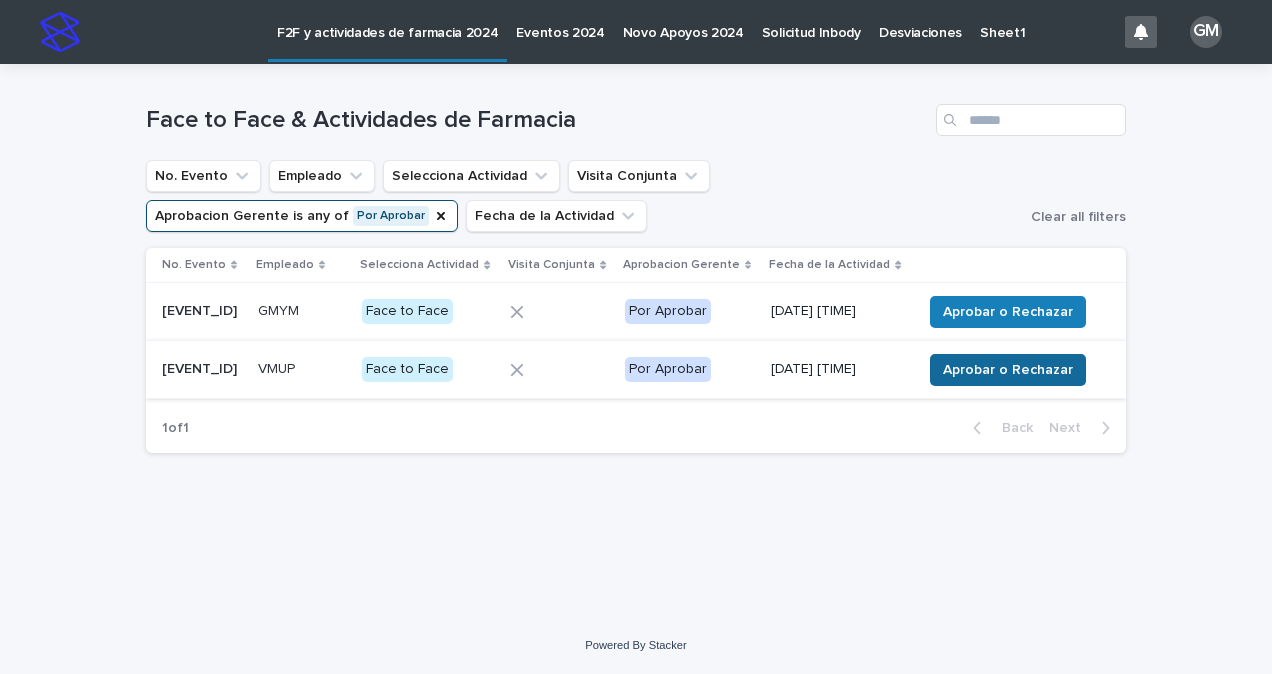 click on "Aprobar o Rechazar" at bounding box center (1008, 370) 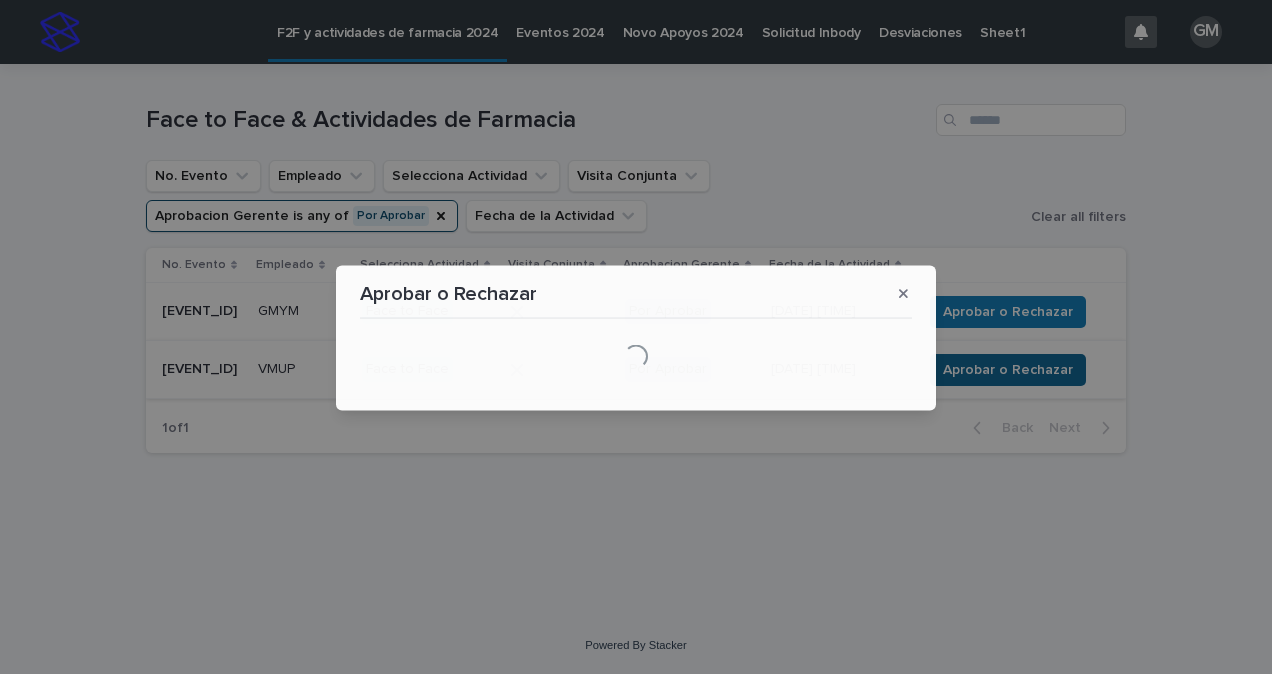 click on "Aprobar o Rechazar Loading..." at bounding box center [636, 337] 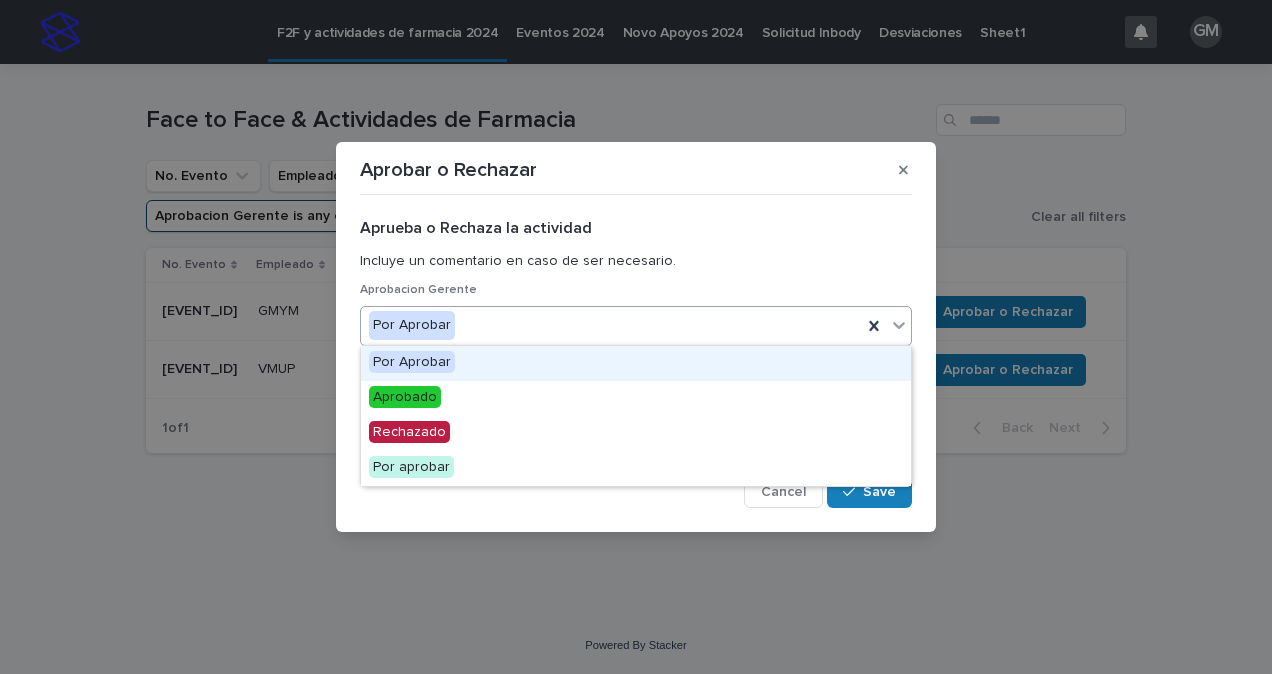 drag, startPoint x: 1020, startPoint y: 404, endPoint x: 899, endPoint y: 329, distance: 142.3587 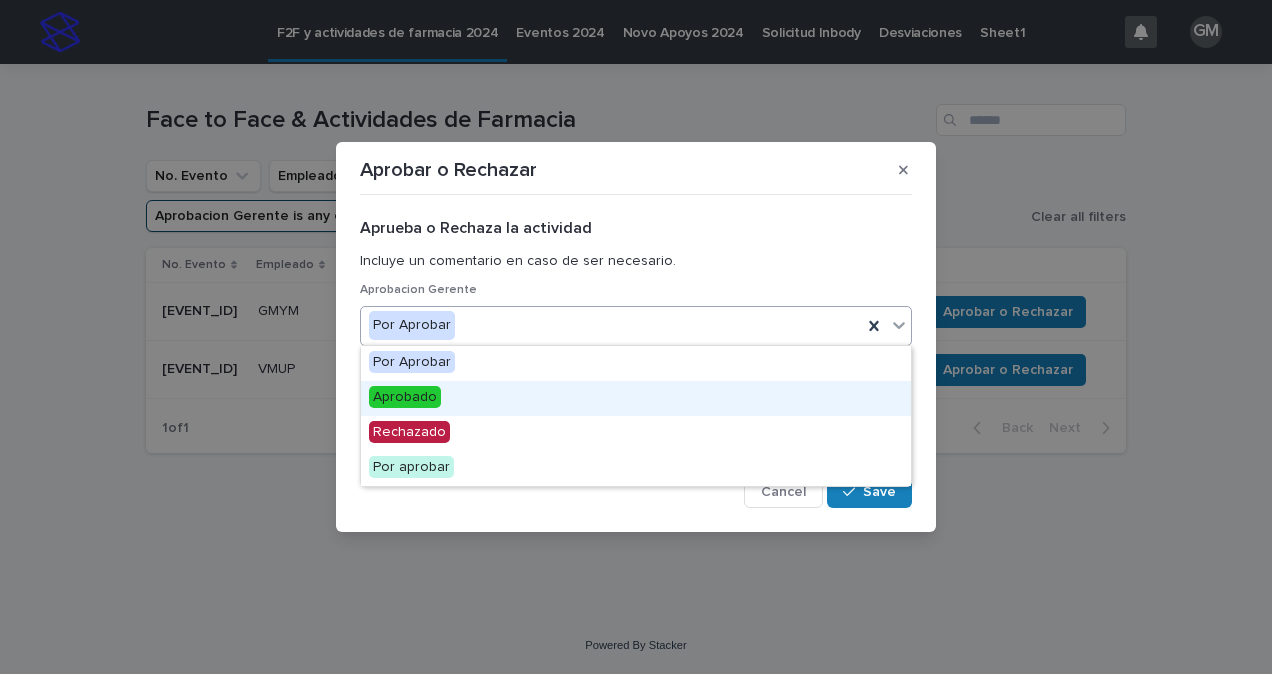 click on "Aprobado" at bounding box center (636, 398) 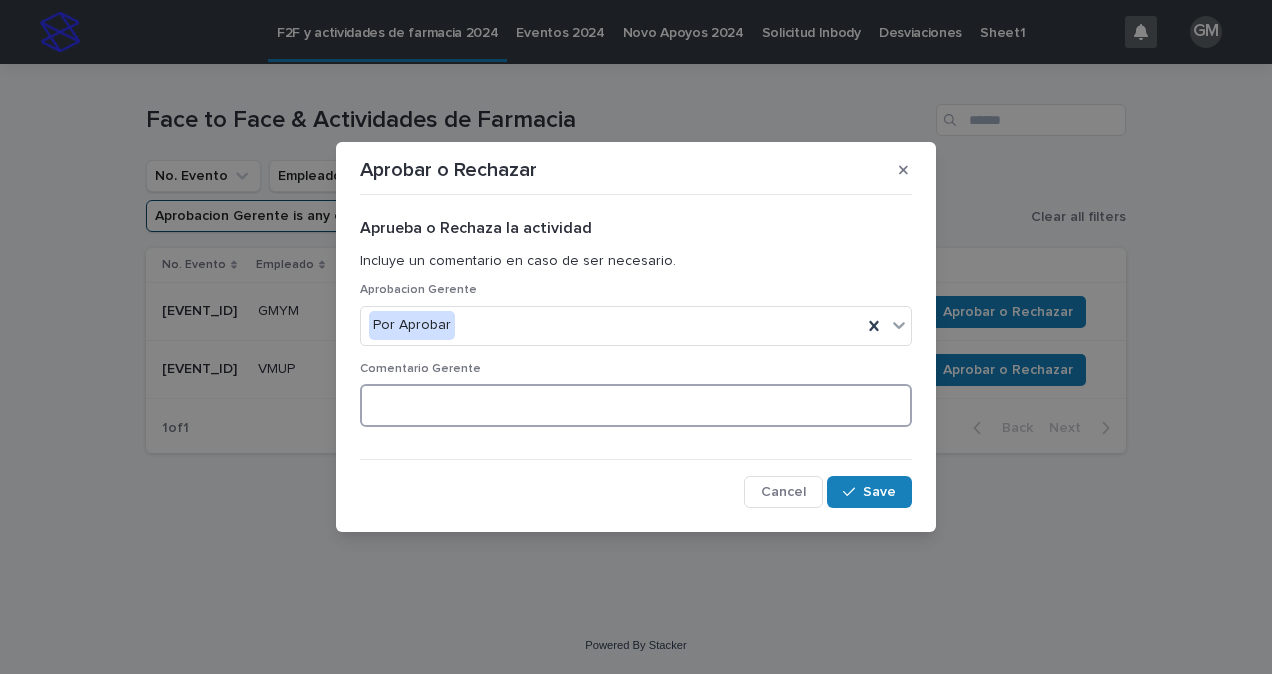 click at bounding box center [636, 405] 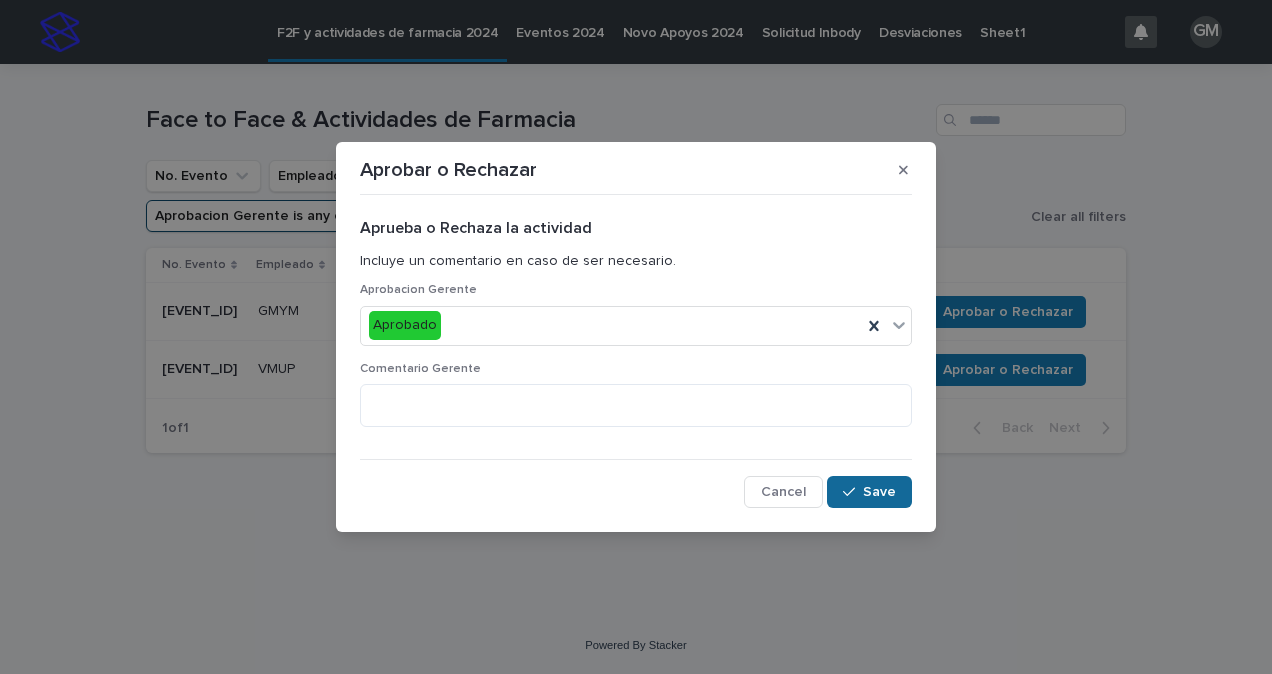 click on "Save" at bounding box center [879, 492] 